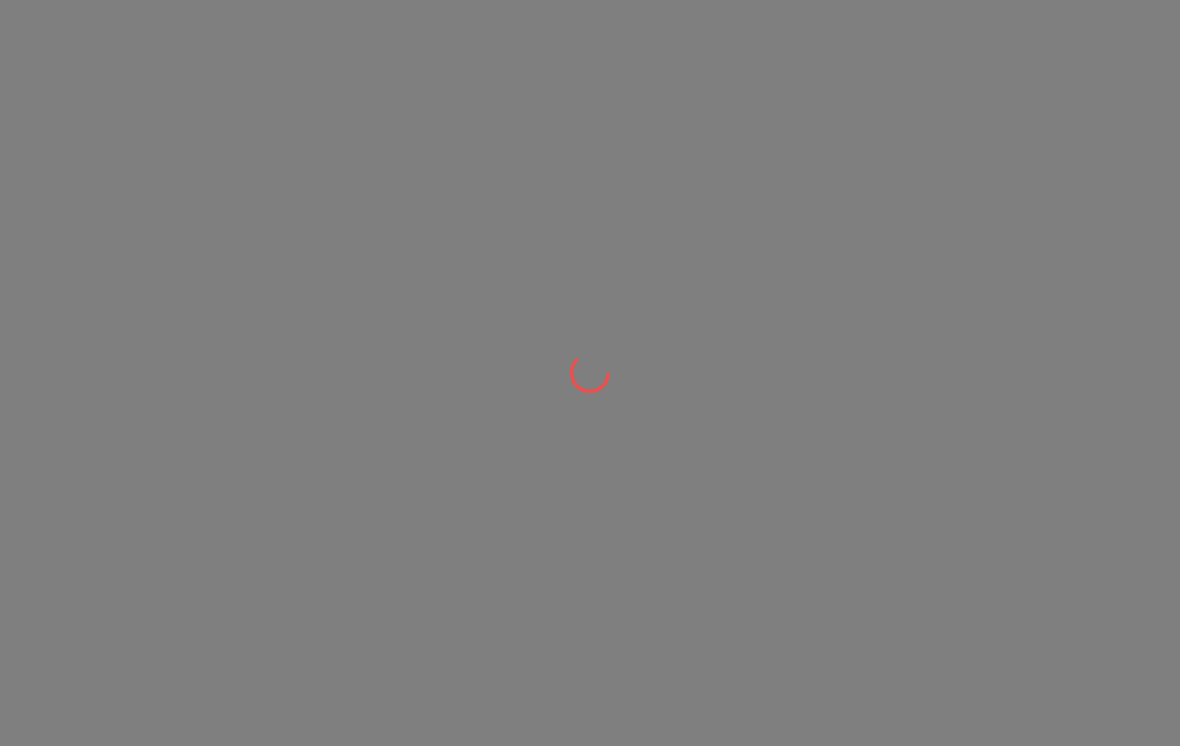 scroll, scrollTop: 0, scrollLeft: 0, axis: both 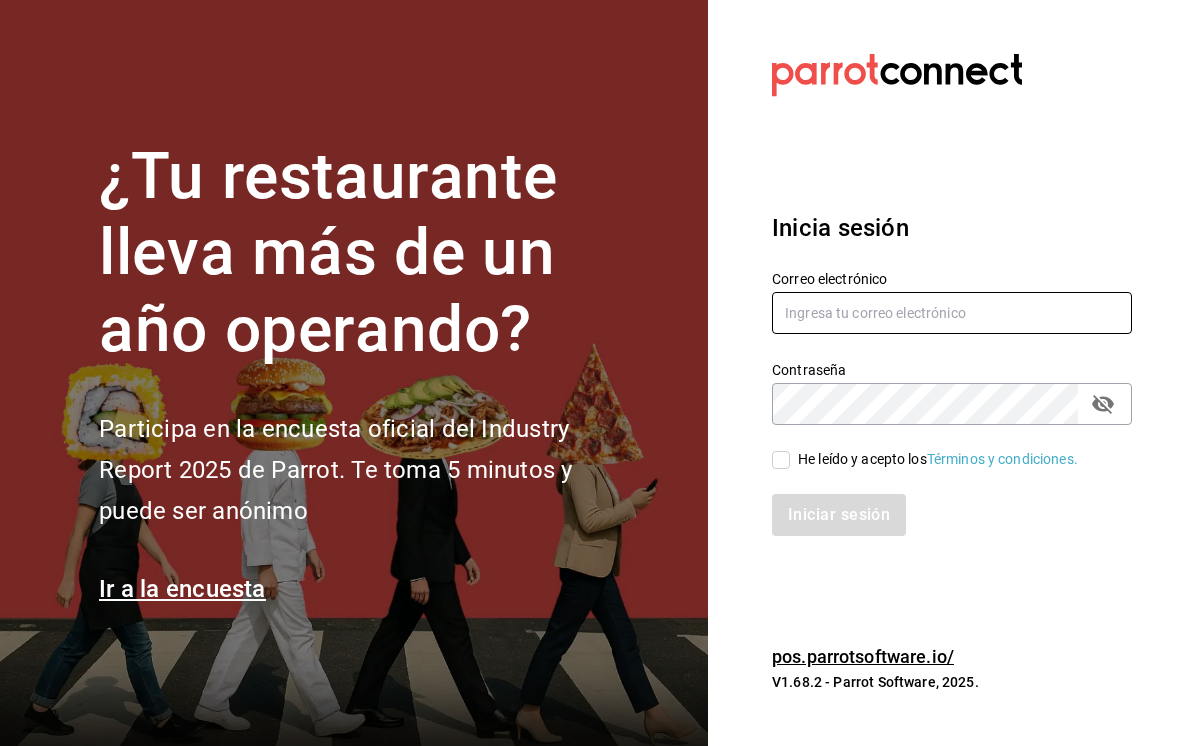 click at bounding box center (952, 313) 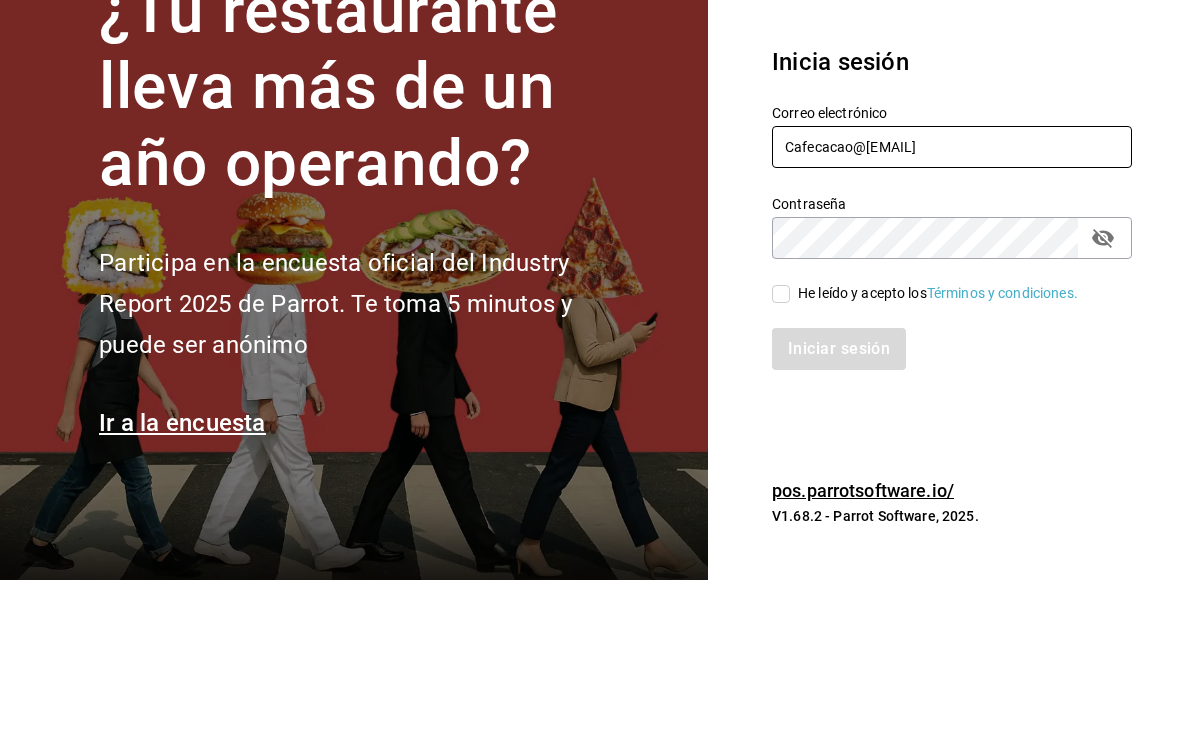 type on "Cafecacao@[EMAIL]" 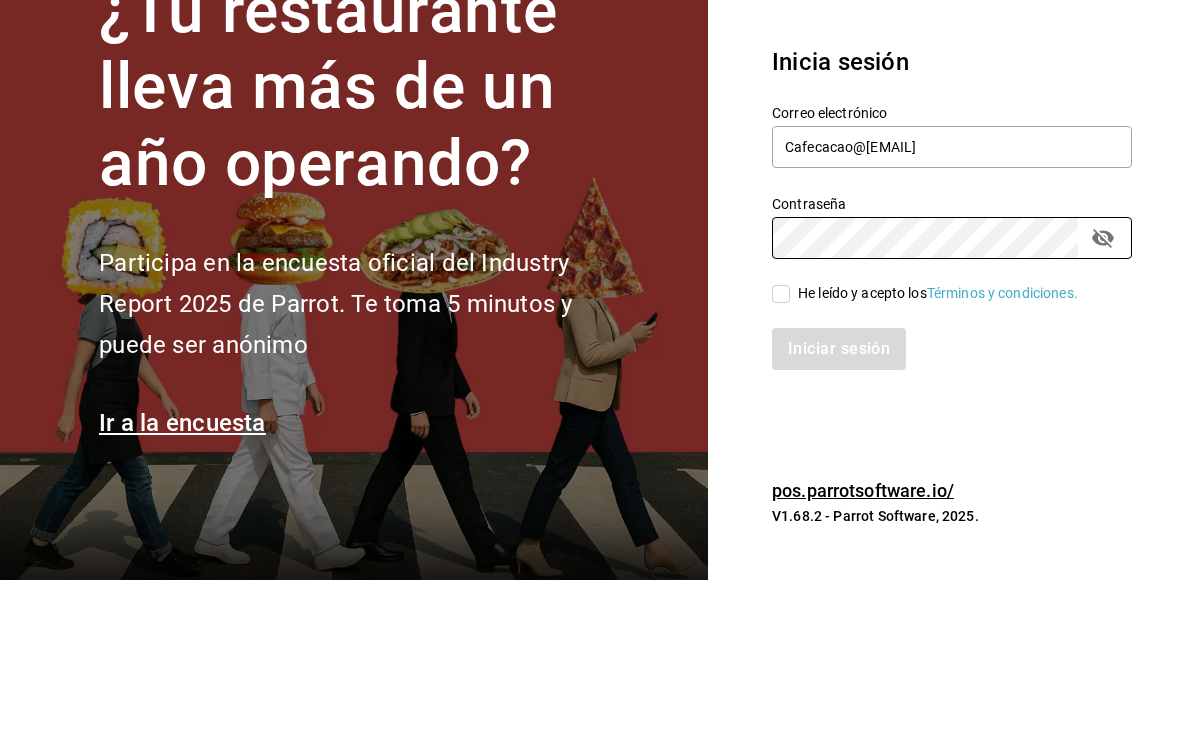 click 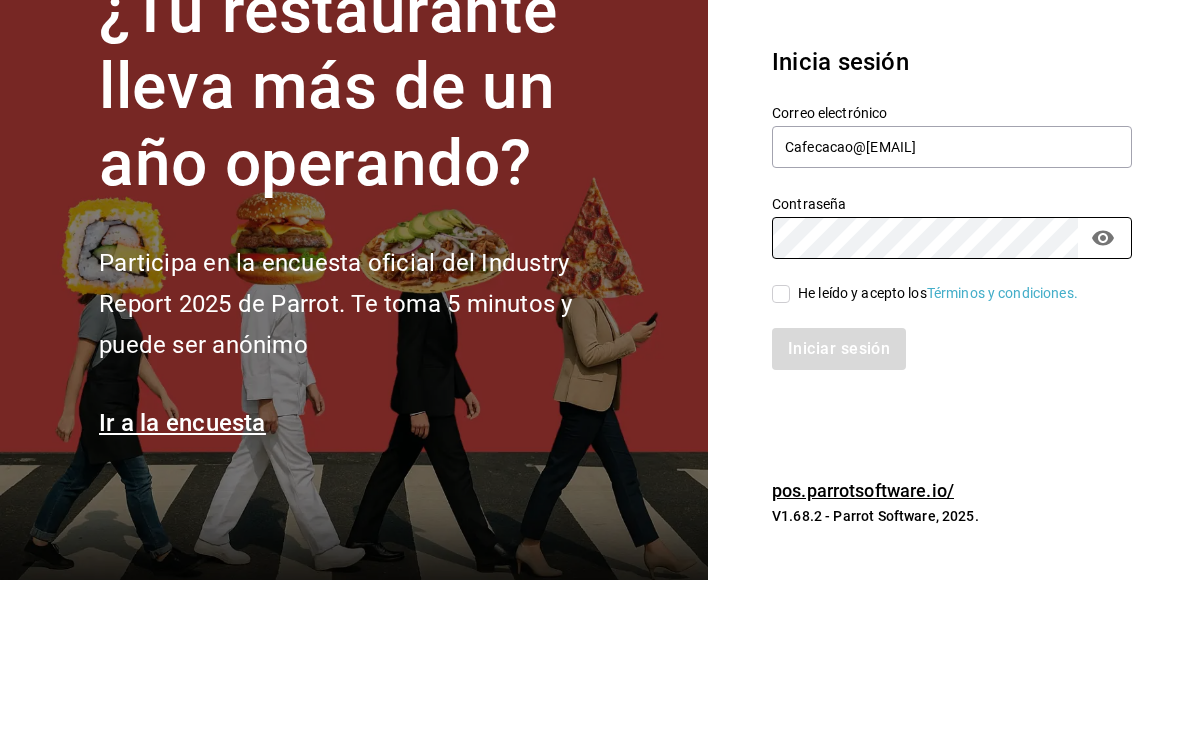 click on "He leído y acepto los  Términos y condiciones." at bounding box center [781, 460] 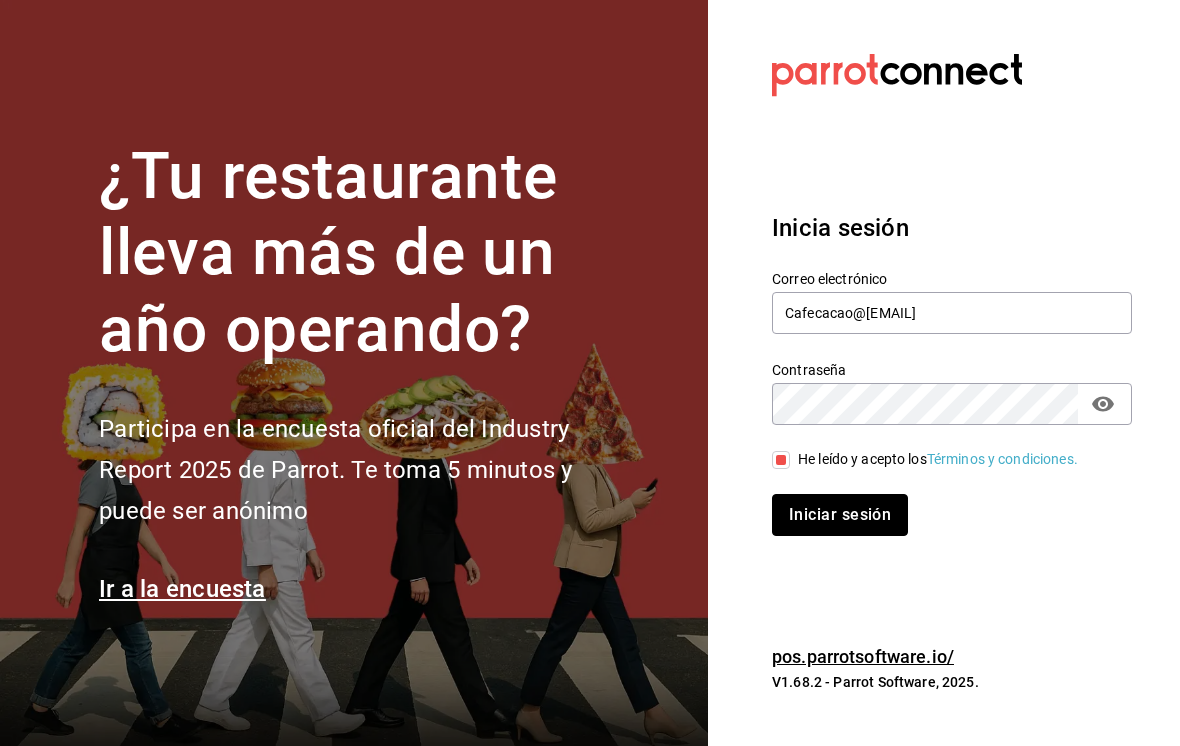 click on "Iniciar sesión" at bounding box center [840, 515] 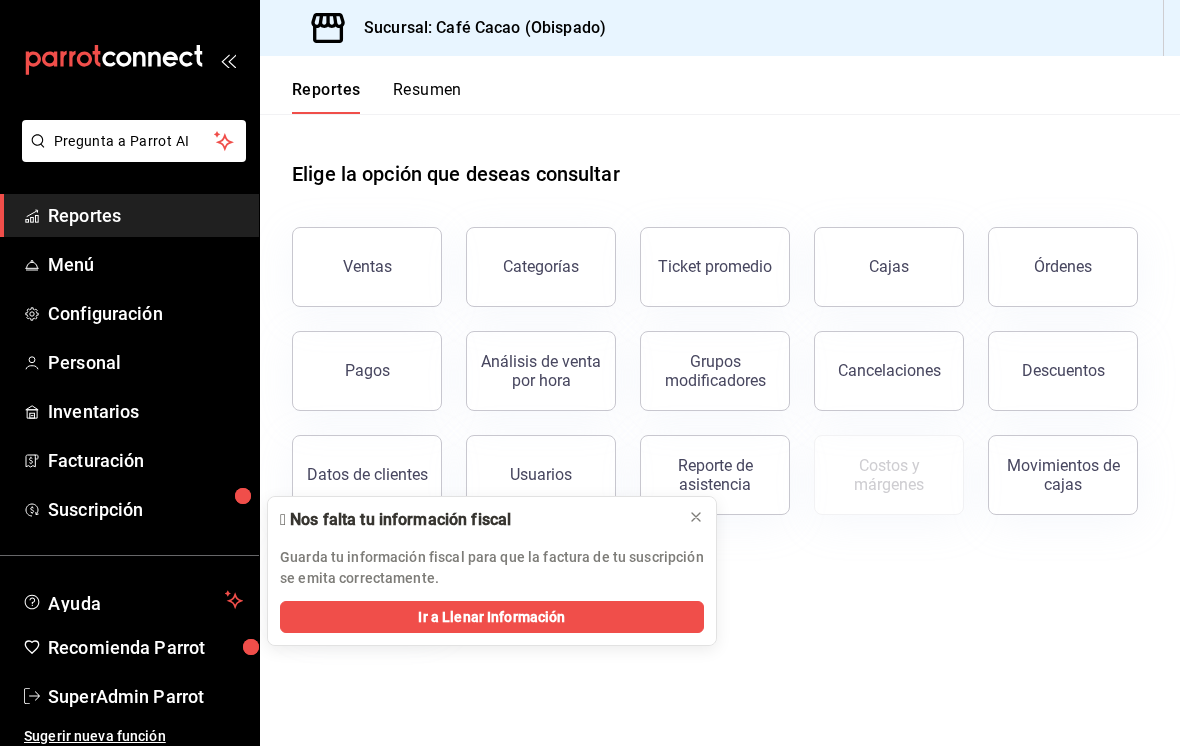 scroll, scrollTop: 31, scrollLeft: 0, axis: vertical 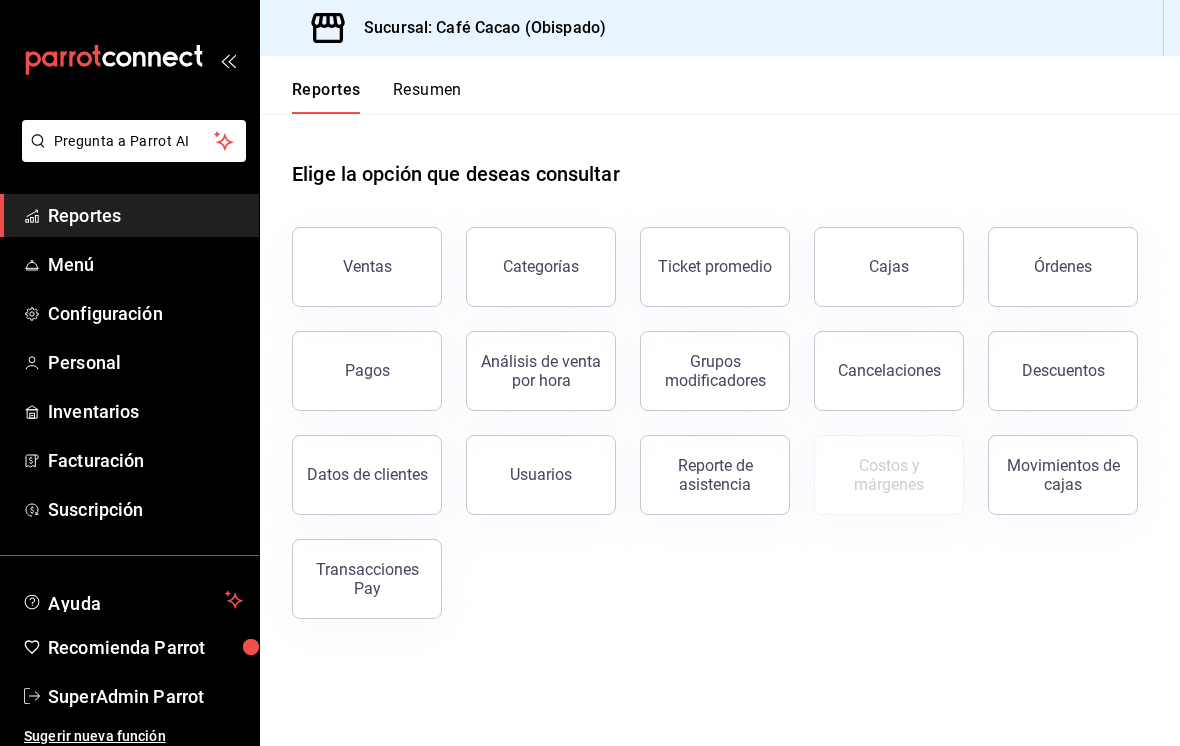 click on "Cancelaciones" at bounding box center [889, 371] 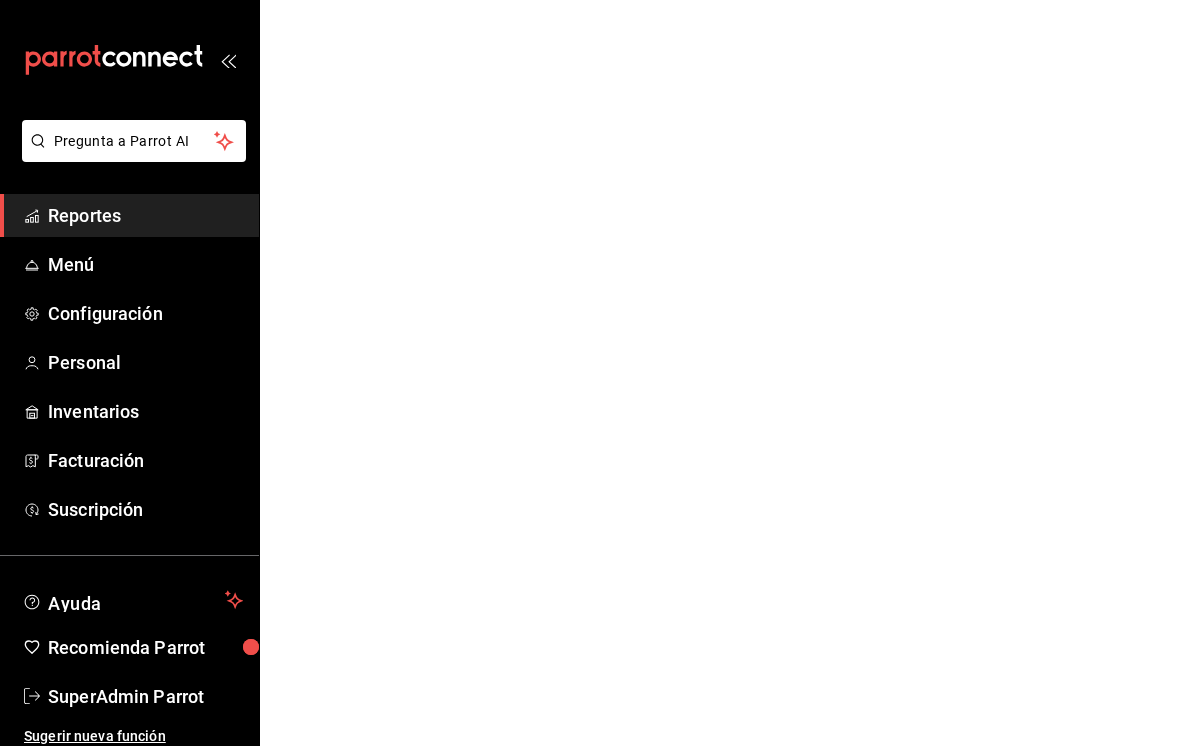 scroll, scrollTop: 0, scrollLeft: 0, axis: both 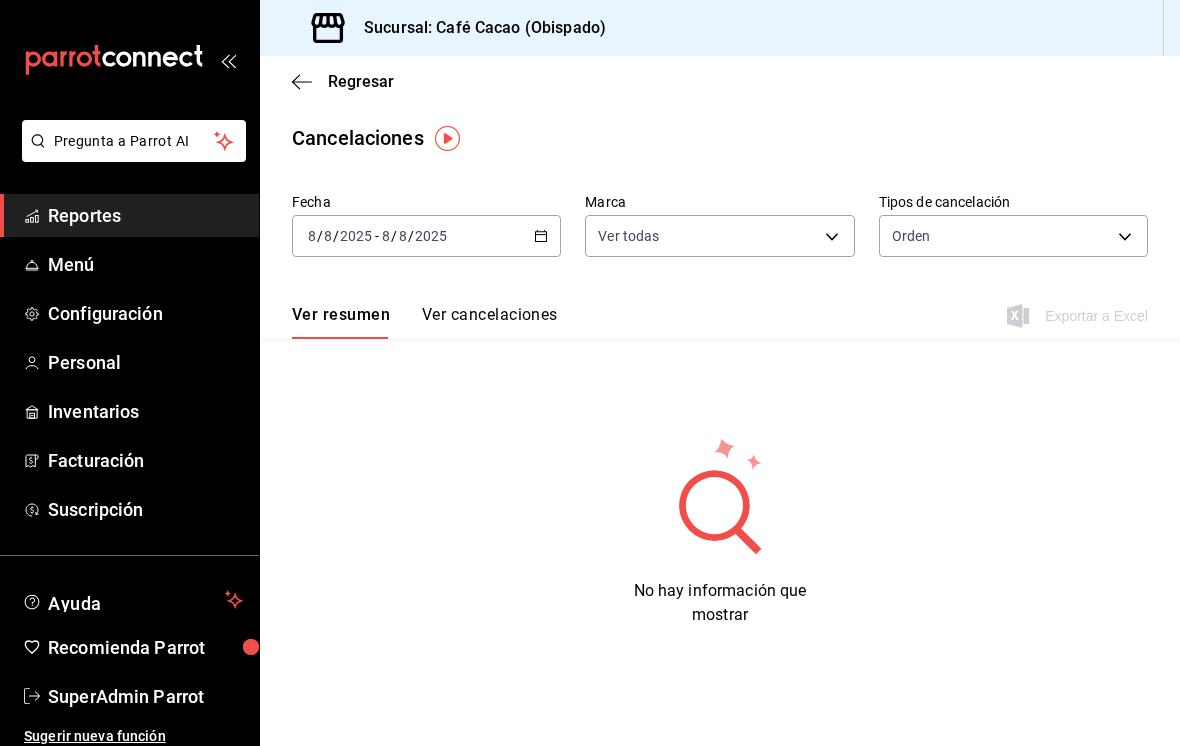 click on "Ver cancelaciones" at bounding box center (490, 322) 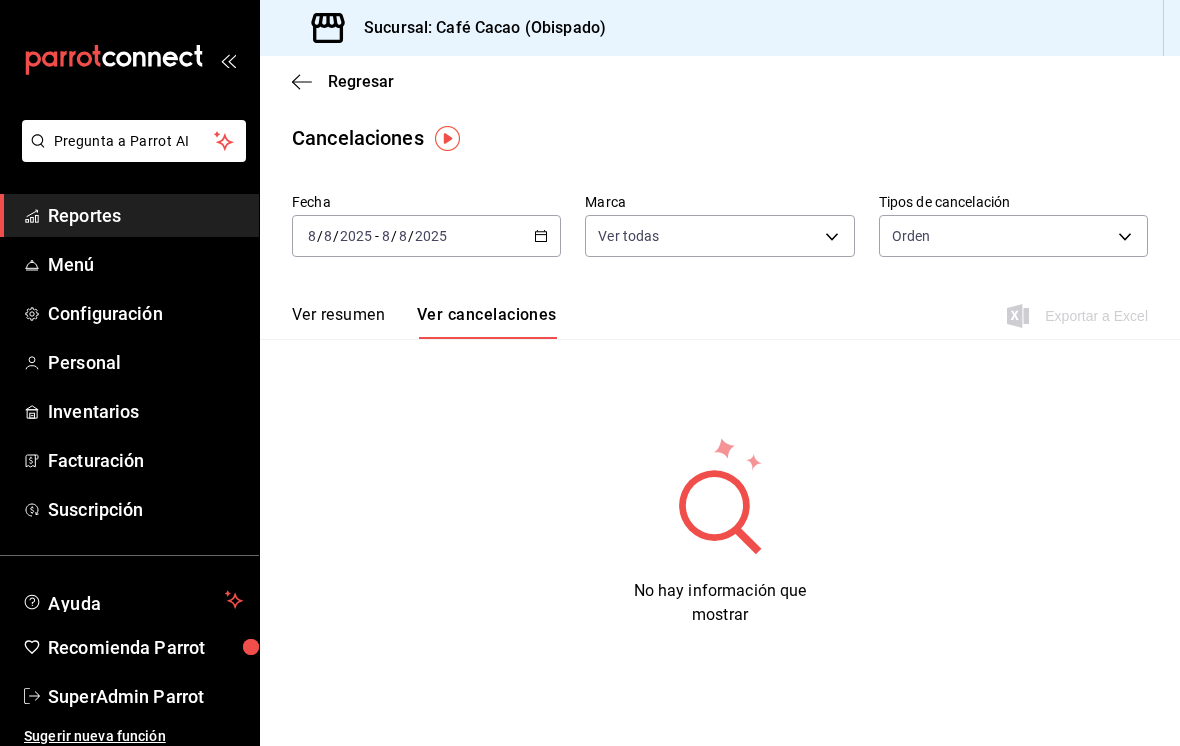 click on "Ver resumen" at bounding box center [338, 322] 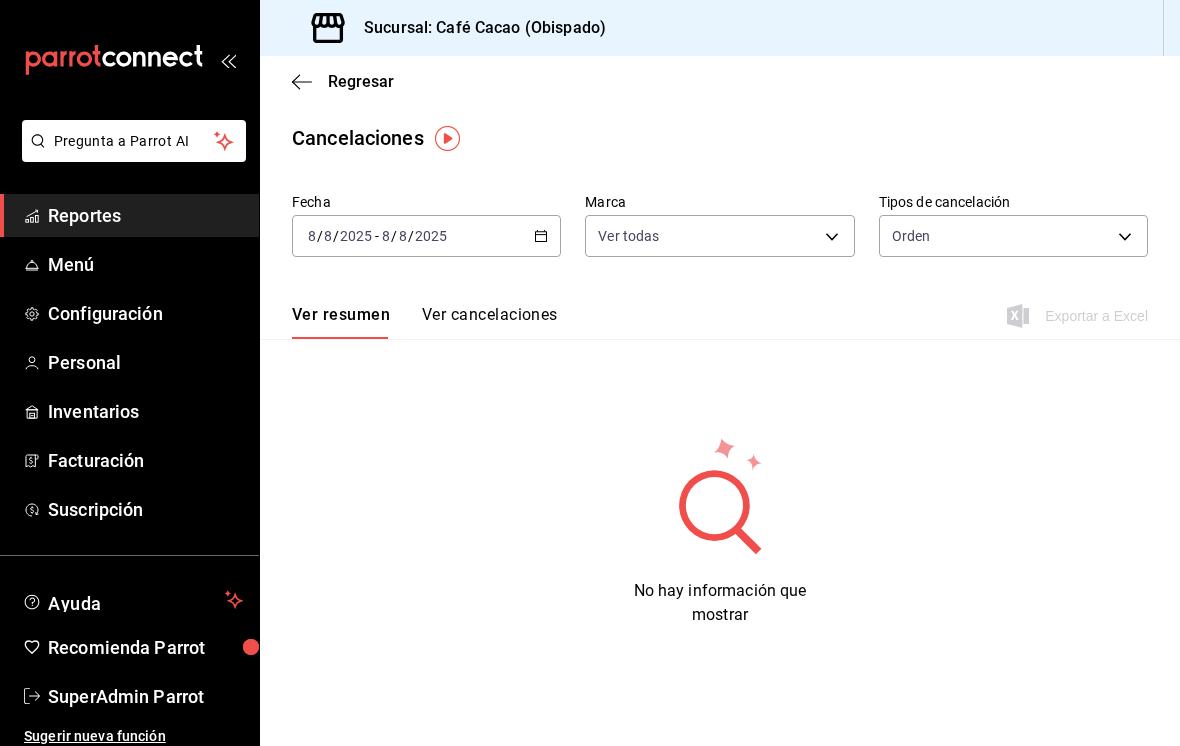 click on "Pregunta a Parrot AI Reportes   Menú   Configuración   Personal   Inventarios   Facturación   Suscripción   Ayuda Recomienda Parrot   SuperAdmin Parrot   Sugerir nueva función   Sucursal: Café Cacao ([REGION]) Regresar Cancelaciones Fecha 2025-08-08 8 / 8 / 2025 - 2025-08-08 8 / 8 / 2025 Marca Ver todas [object Object] Tipos de cancelación Orden ORDER Ver resumen Ver cancelaciones Exportar a Excel No hay información que mostrar Pregunta a Parrot AI Reportes   Menú   Configuración   Personal   Inventarios   Facturación   Suscripción   Ayuda Recomienda Parrot   SuperAdmin Parrot   Sugerir nueva función   GANA 1 MES GRATIS EN TU SUSCRIPCIÓN AQUÍ ¿Recuerdas cómo empezó tu restaurante?
Hoy puedes ayudar a un colega a tener el mismo cambio que tú viviste.
Recomienda Parrot directamente desde tu Portal Administrador.
Es fácil y rápido.
🎁 Por cada restaurante que se una, ganas 1 mes gratis. Ver video tutorial Ir a video Visitar centro de ayuda [PHONE] soporte@parrotsoftware.io" at bounding box center (590, 373) 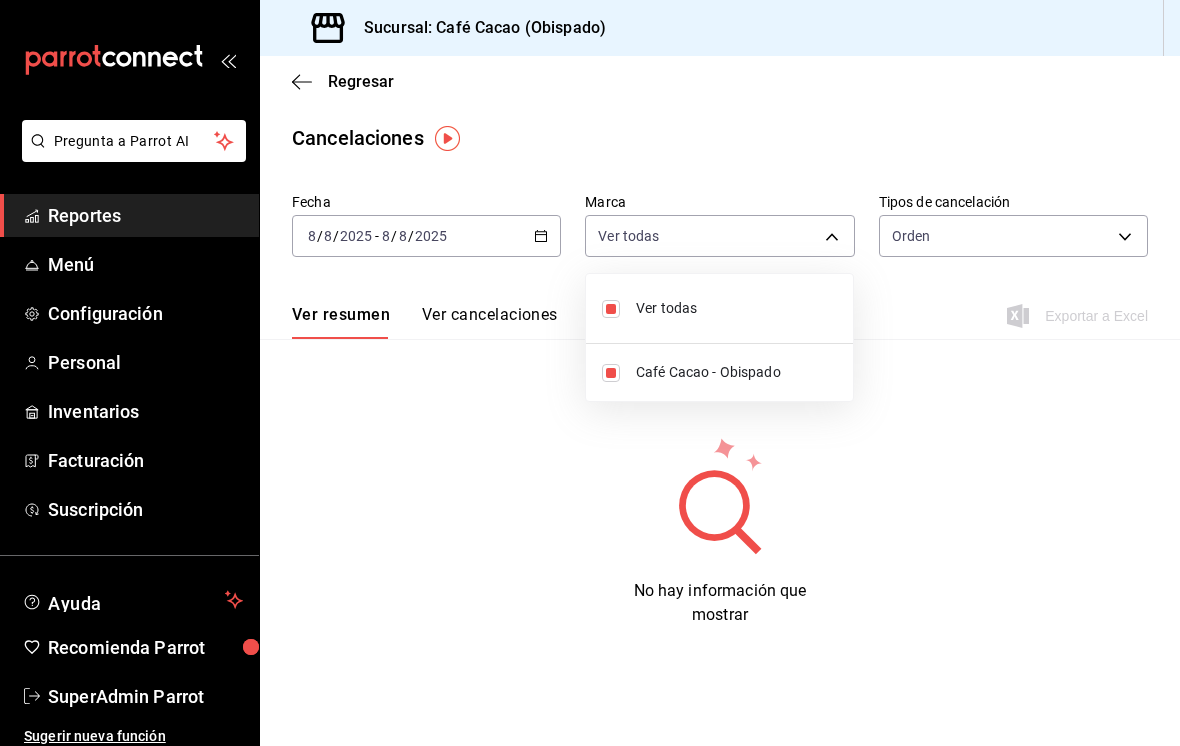 click at bounding box center (590, 373) 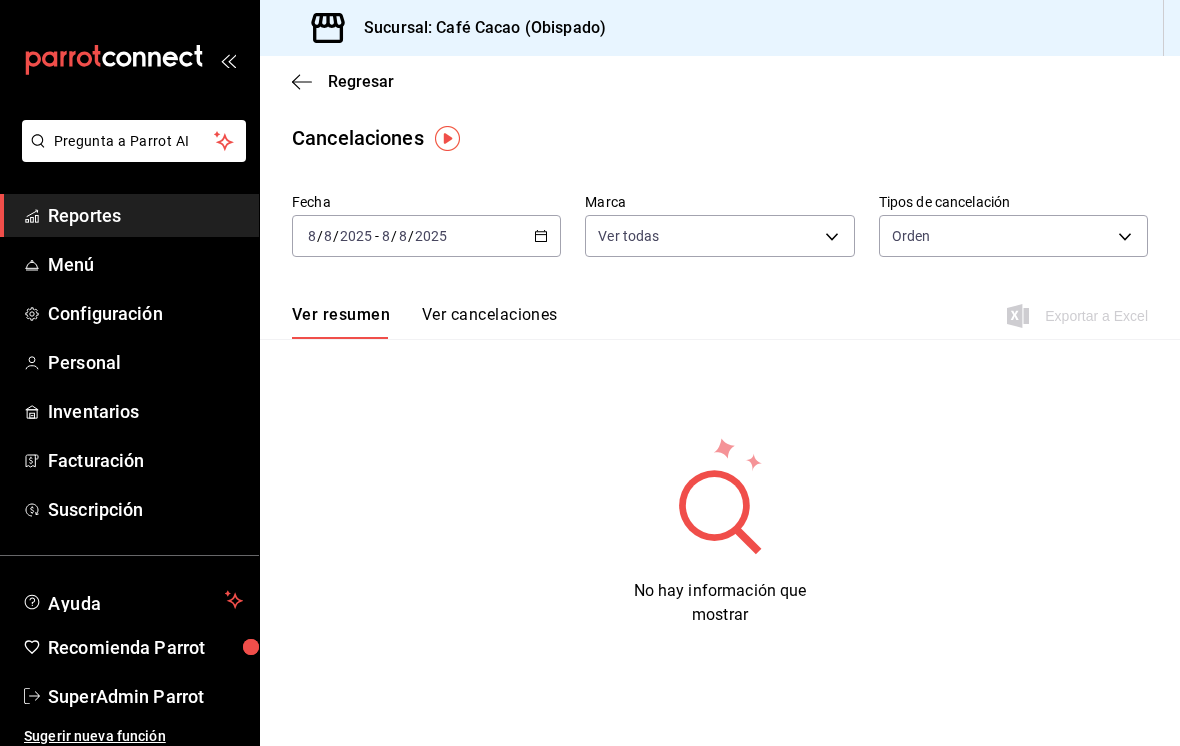 click on "Pregunta a Parrot AI Reportes   Menú   Configuración   Personal   Inventarios   Facturación   Suscripción   Ayuda Recomienda Parrot   SuperAdmin Parrot   Sugerir nueva función   Sucursal: Café Cacao ([REGION]) Regresar Cancelaciones Fecha 2025-08-08 8 / 8 / 2025 - 2025-08-08 8 / 8 / 2025 Marca Ver todas [object Object] Tipos de cancelación Orden ORDER Ver resumen Ver cancelaciones Exportar a Excel No hay información que mostrar Pregunta a Parrot AI Reportes   Menú   Configuración   Personal   Inventarios   Facturación   Suscripción   Ayuda Recomienda Parrot   SuperAdmin Parrot   Sugerir nueva función   GANA 1 MES GRATIS EN TU SUSCRIPCIÓN AQUÍ ¿Recuerdas cómo empezó tu restaurante?
Hoy puedes ayudar a un colega a tener el mismo cambio que tú viviste.
Recomienda Parrot directamente desde tu Portal Administrador.
Es fácil y rápido.
🎁 Por cada restaurante que se una, ganas 1 mes gratis. Ver video tutorial Ir a video Visitar centro de ayuda [PHONE] soporte@parrotsoftware.io" at bounding box center (590, 373) 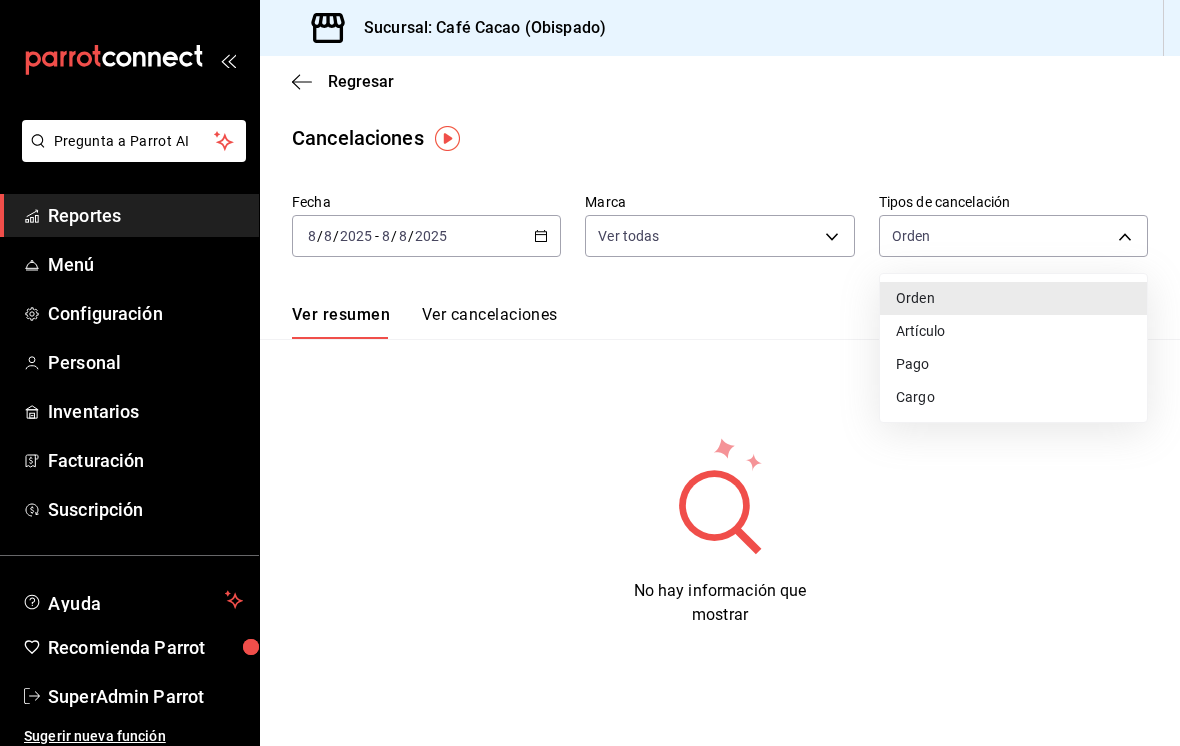 click at bounding box center [590, 373] 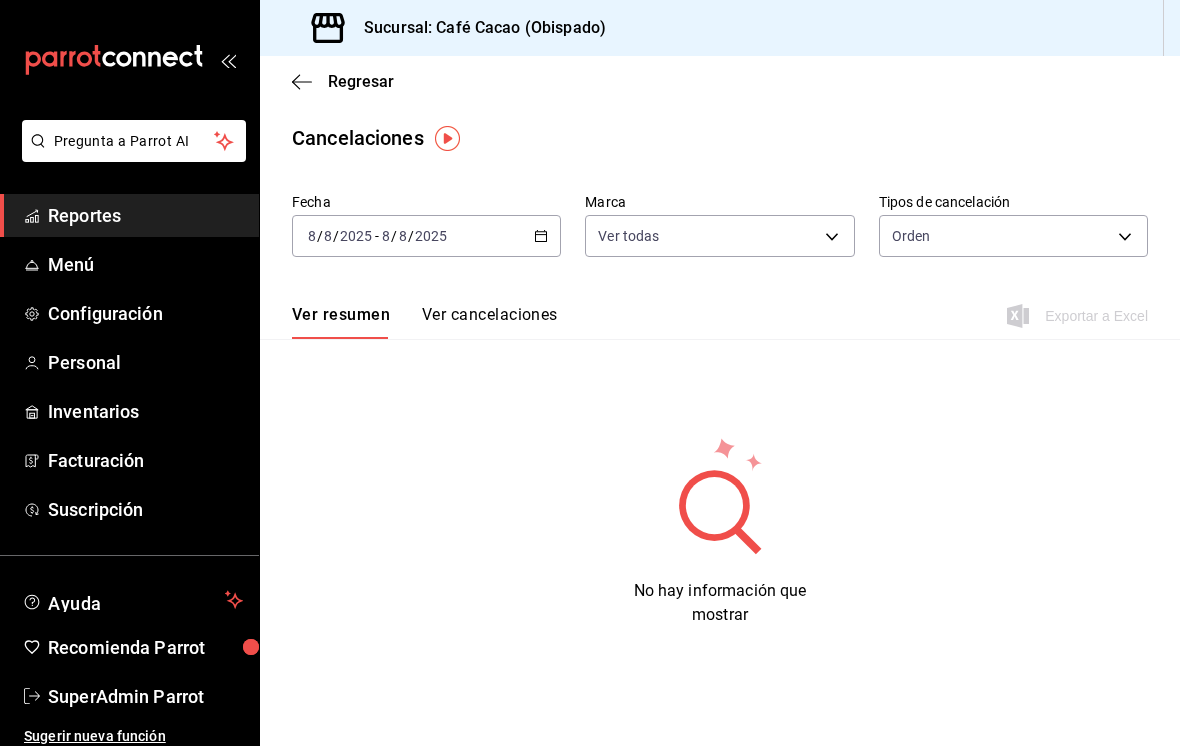 click 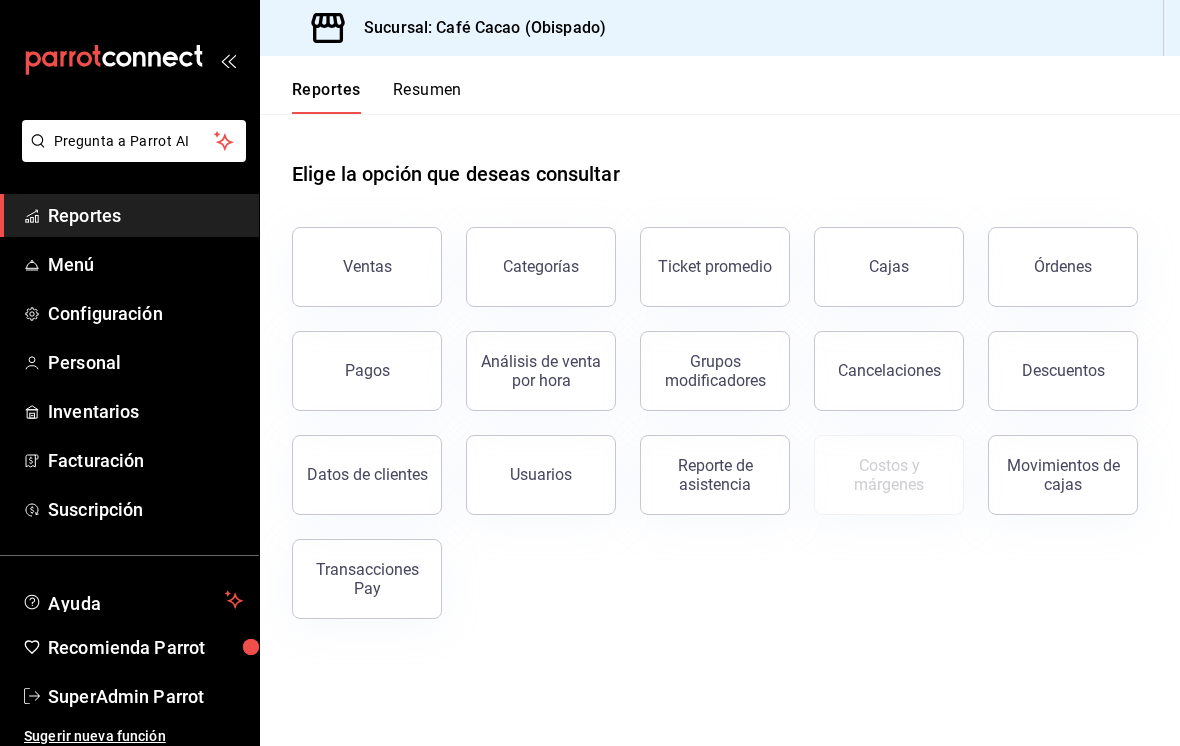 click on "Configuración" at bounding box center [145, 313] 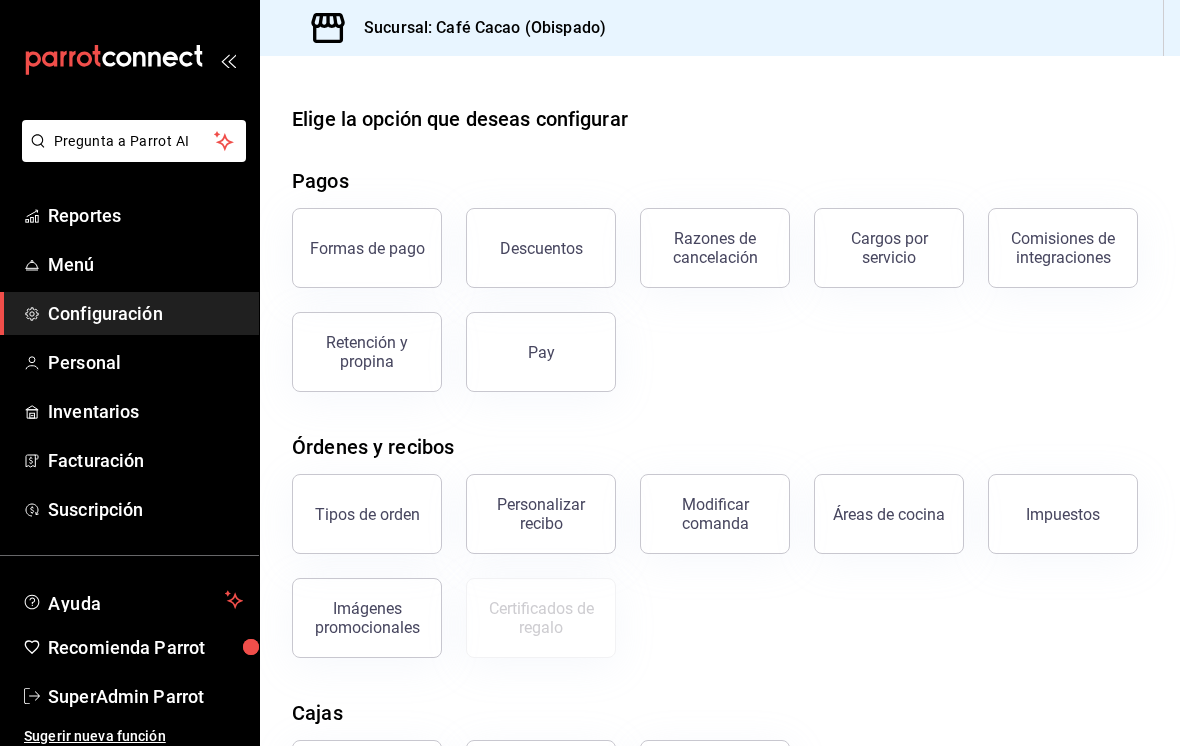 click on "Razones de cancelación" at bounding box center (715, 248) 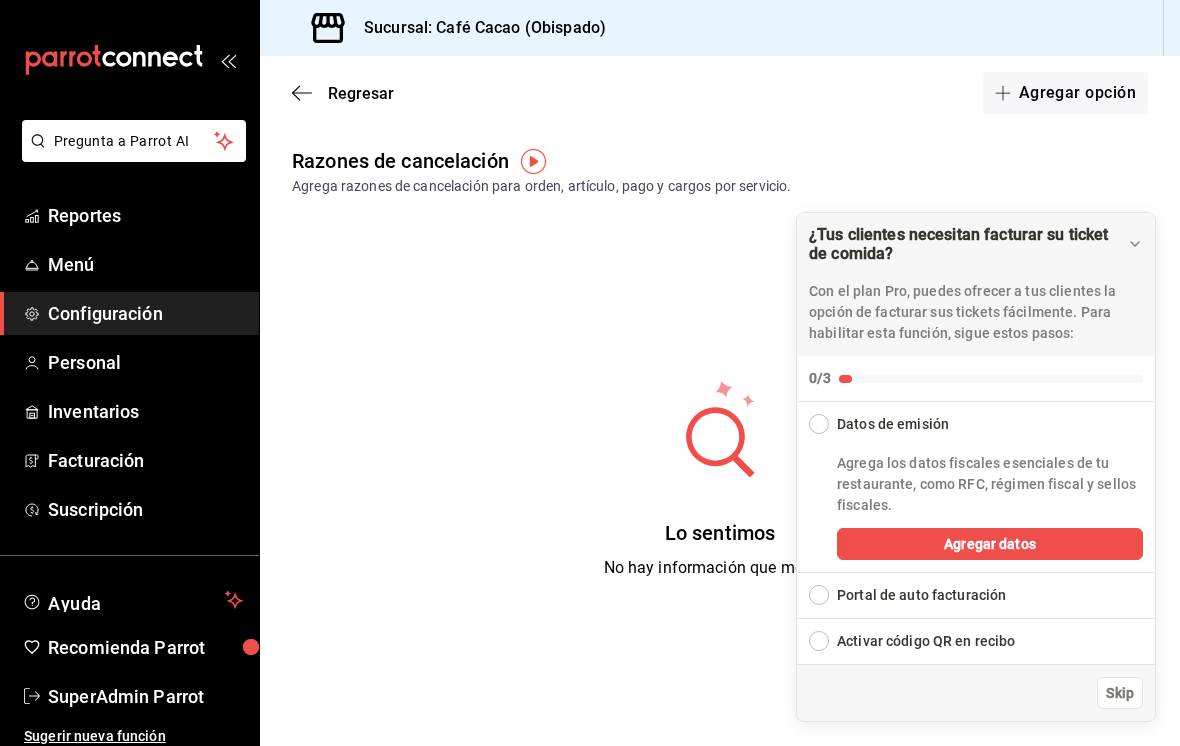 click 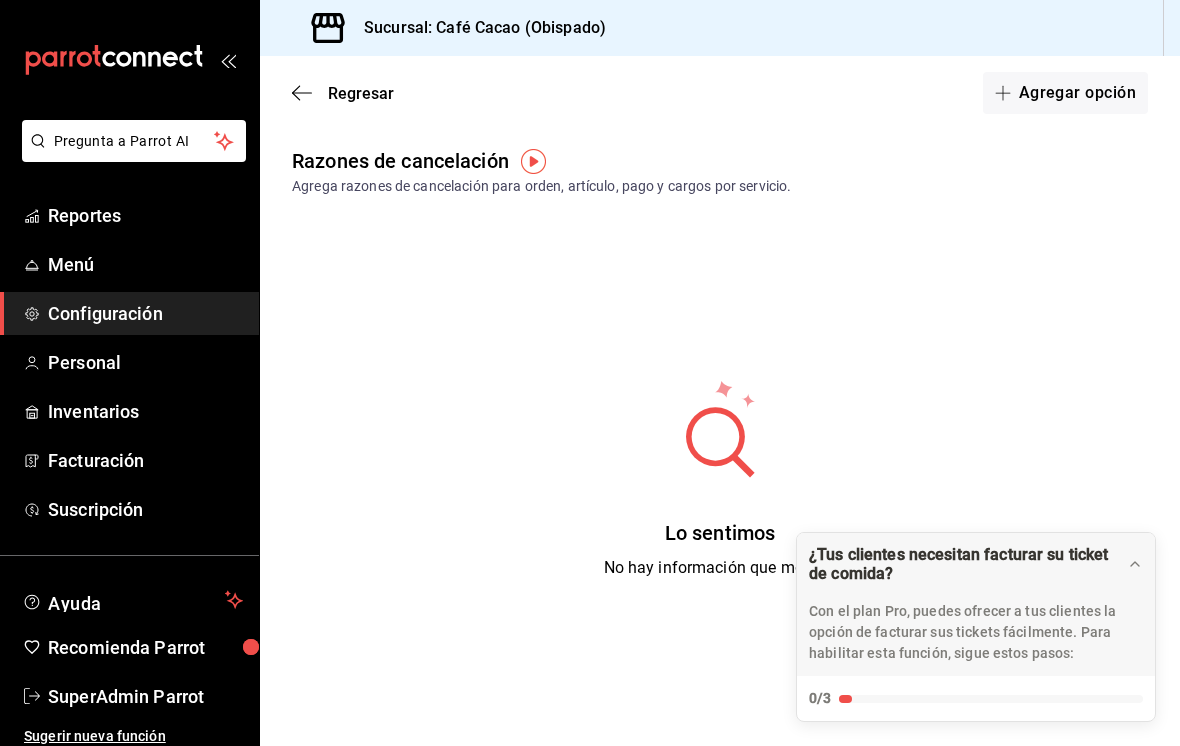 click on "Agregar opción" at bounding box center [1065, 93] 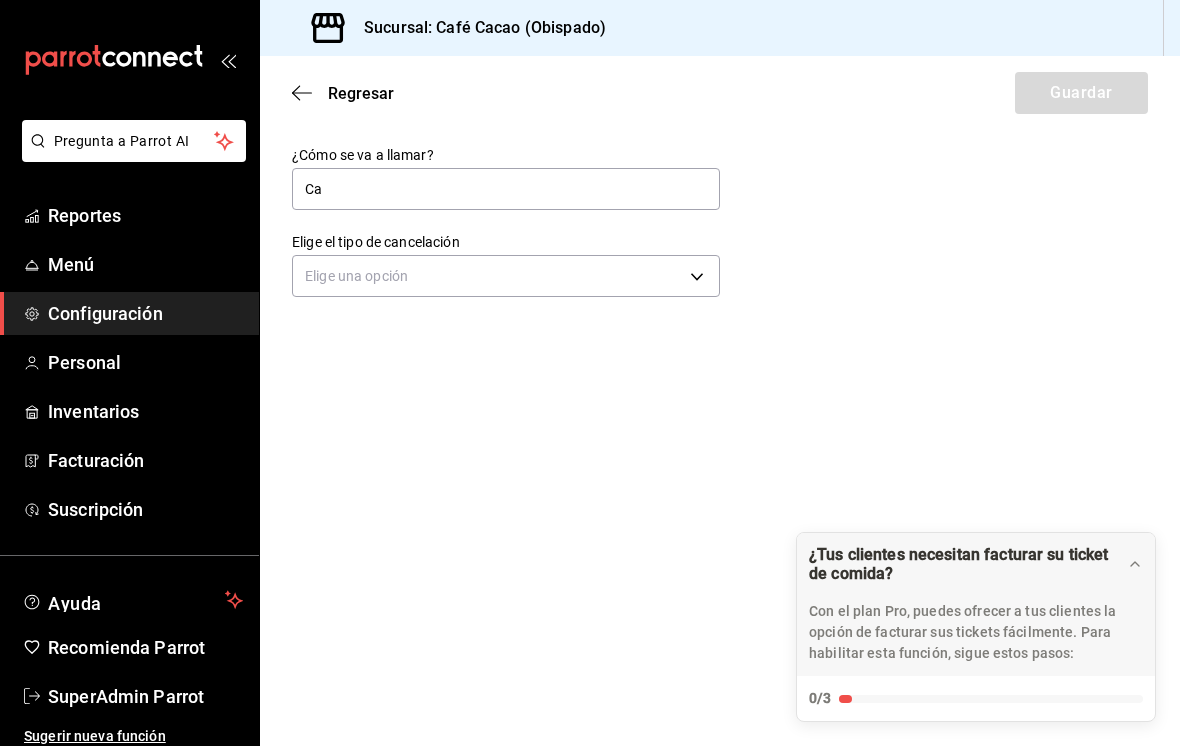 type on "C" 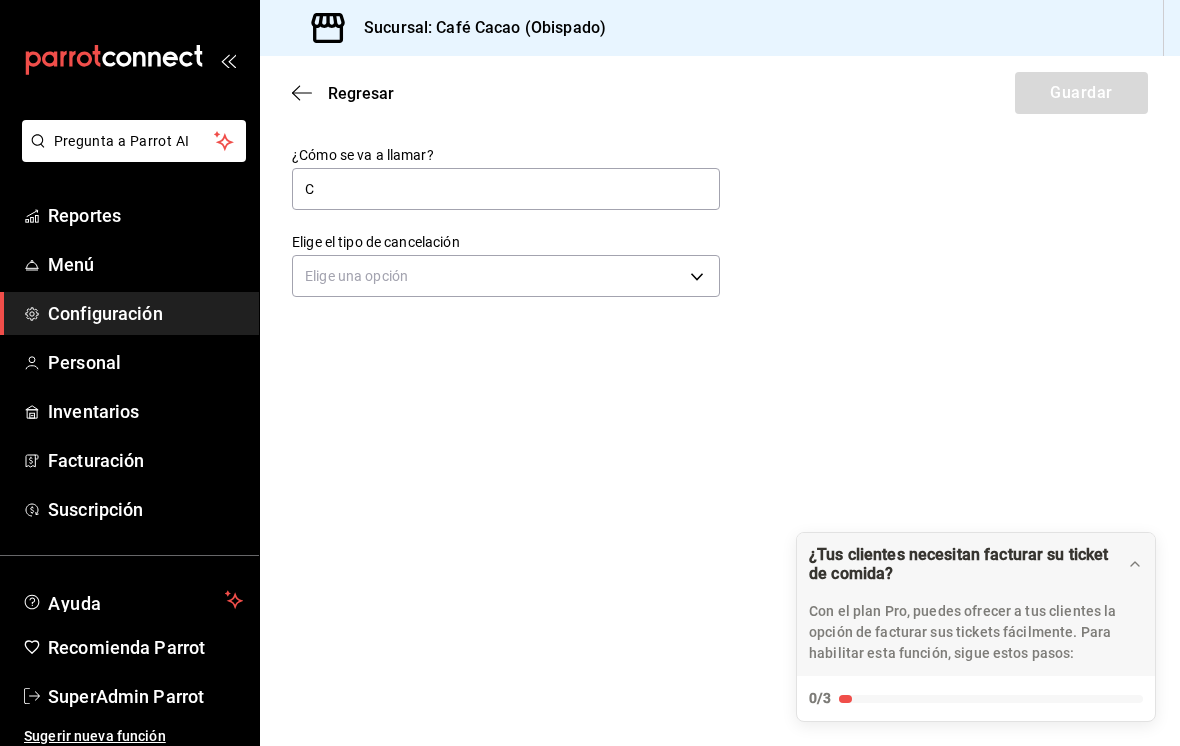 type 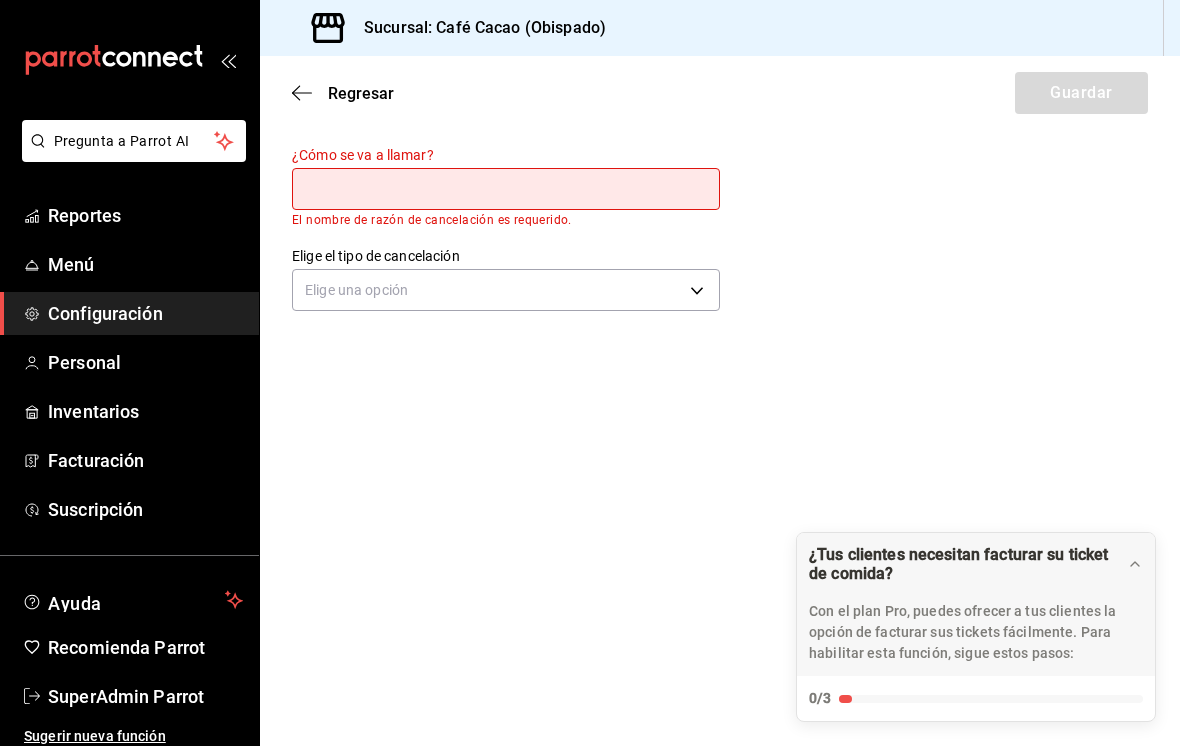 click on "Regresar" at bounding box center [361, 93] 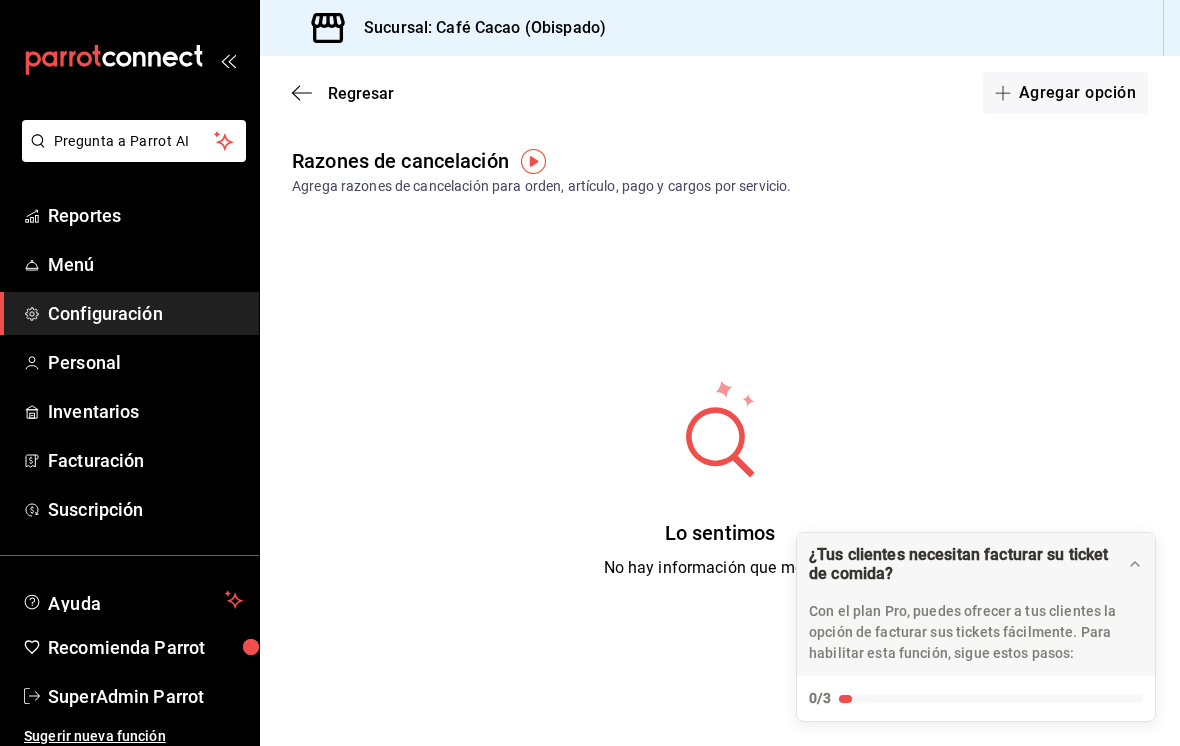 scroll, scrollTop: 15, scrollLeft: 0, axis: vertical 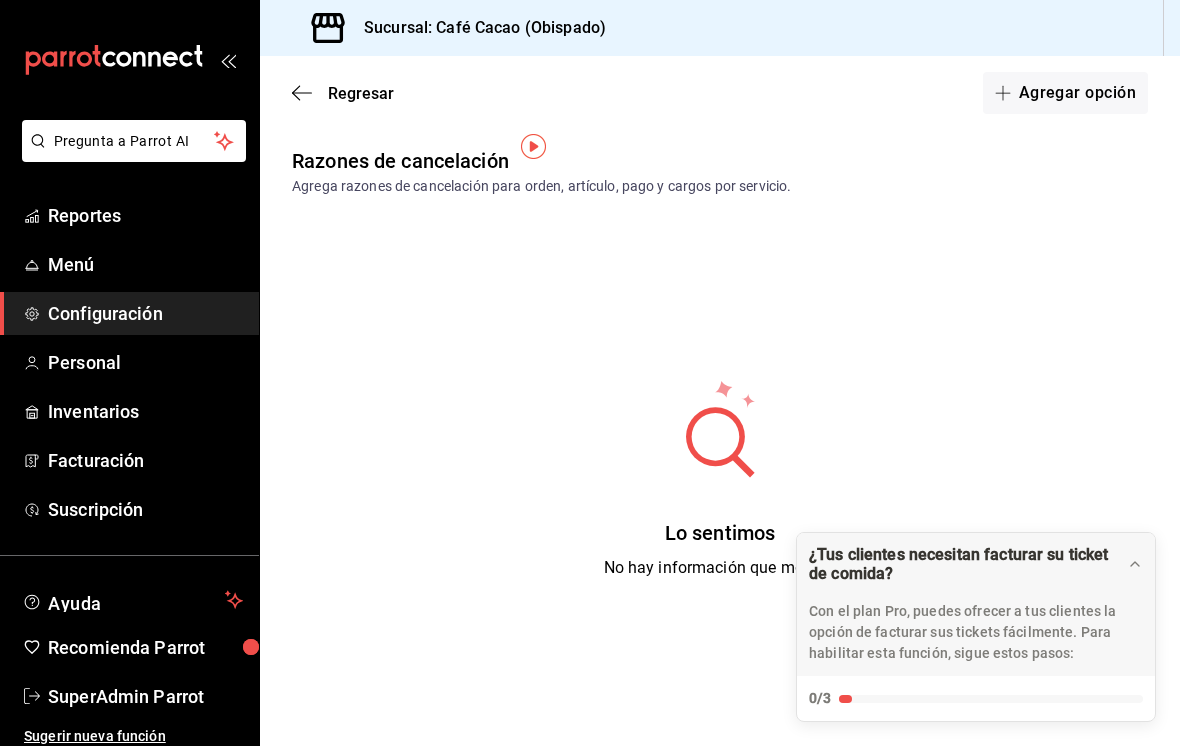 click on "Agregar opción" at bounding box center (1065, 93) 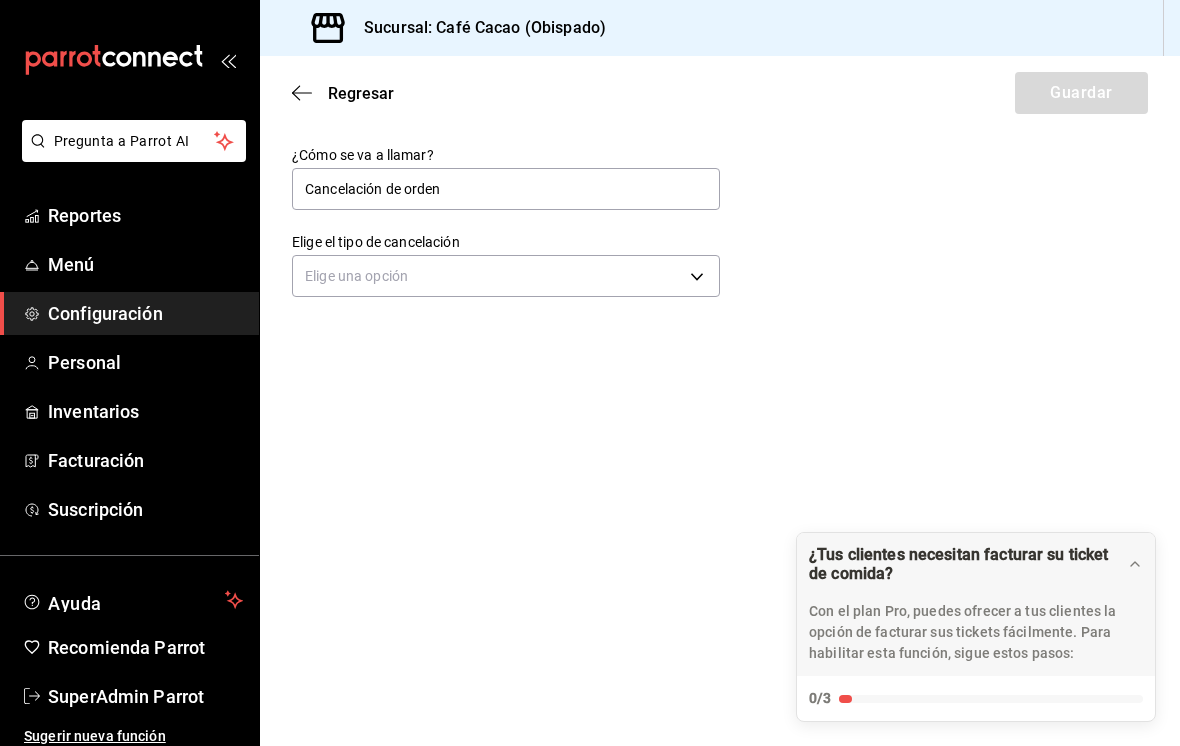 type on "Cancelación de orden" 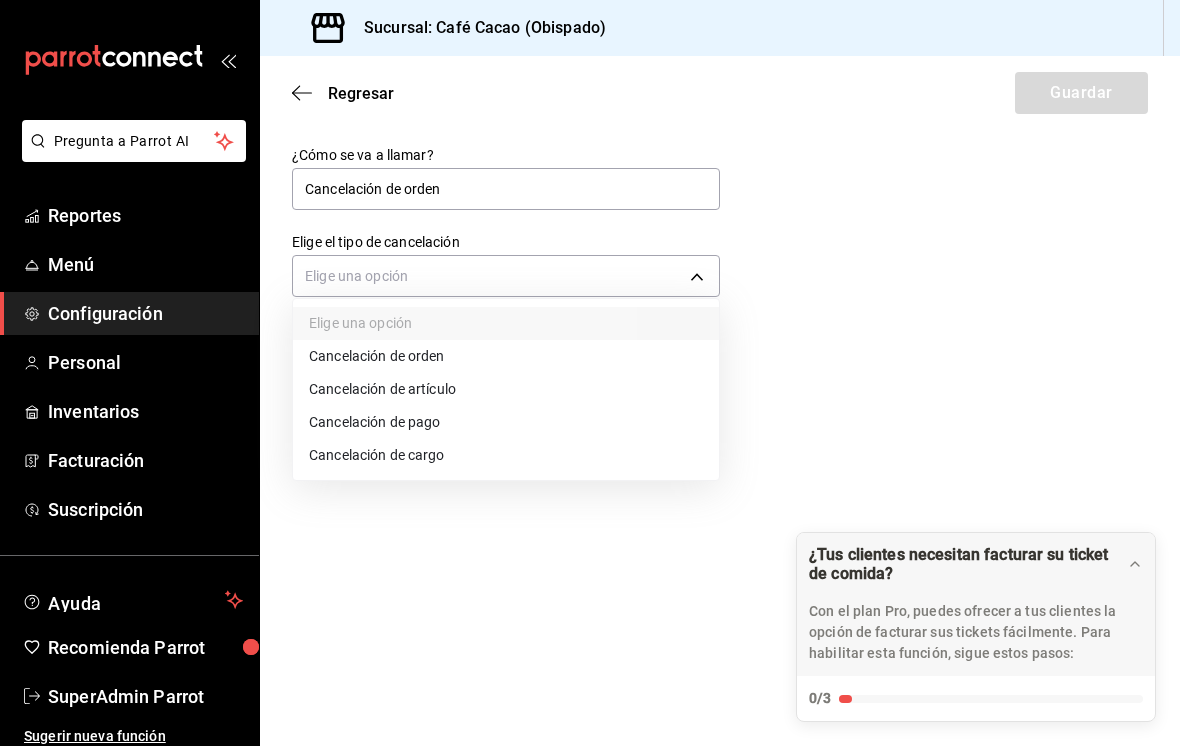 click on "Cancelación de orden" at bounding box center [506, 356] 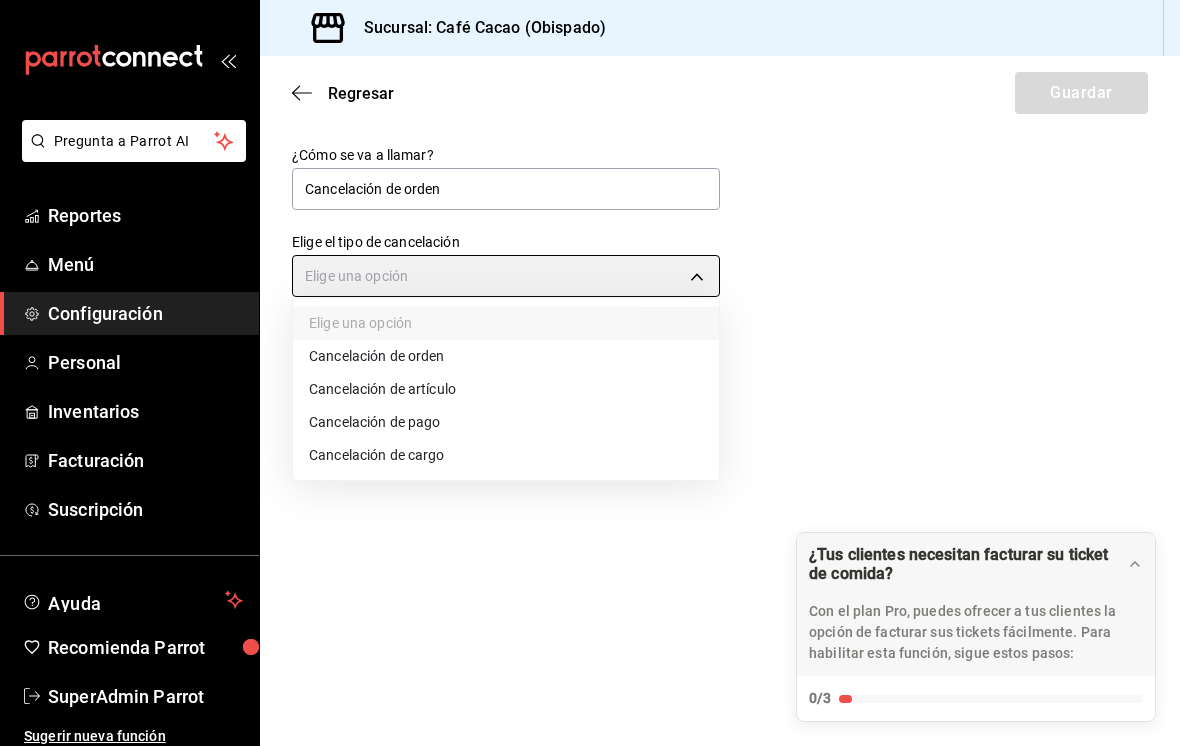 type on "ORDER" 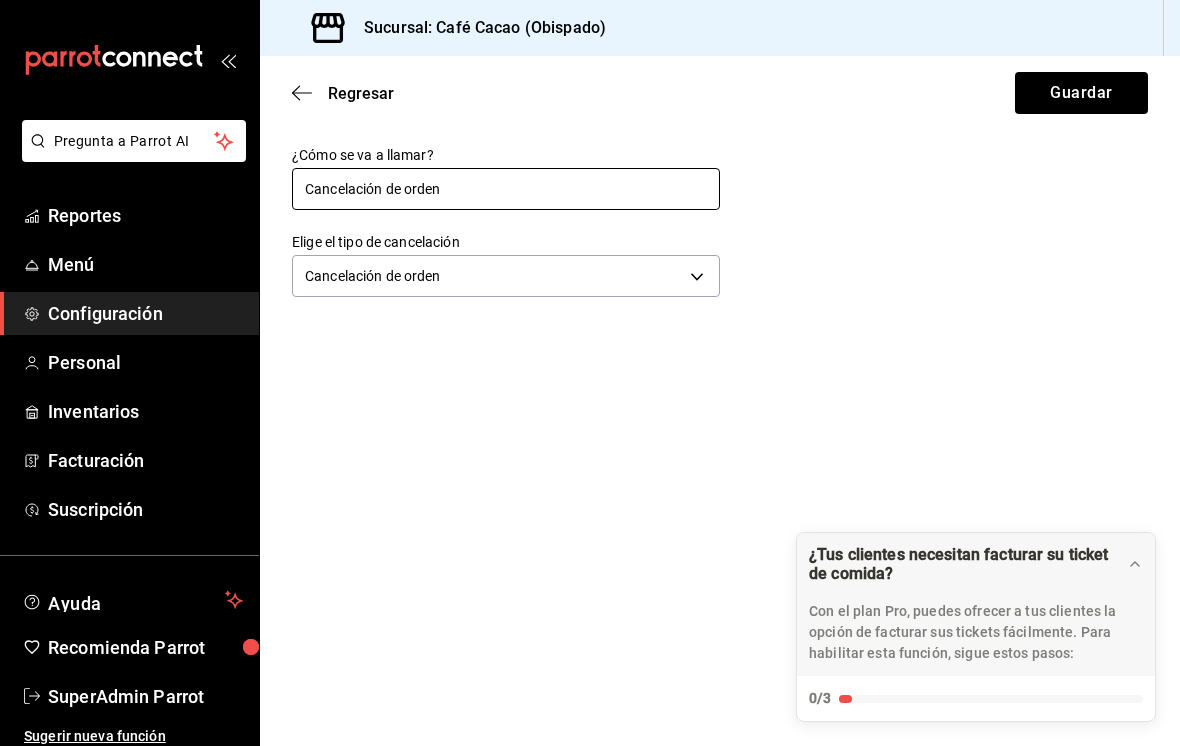 click on "Cancelación de orden" at bounding box center [506, 189] 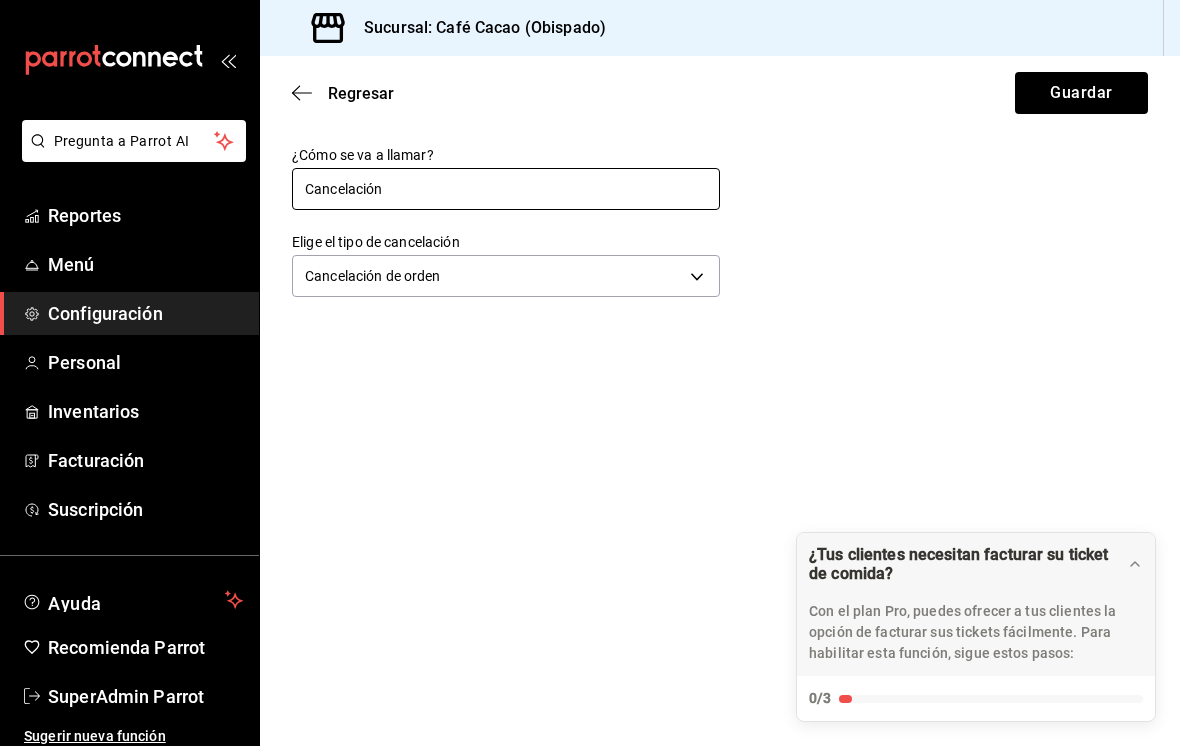 type on "Cancelación" 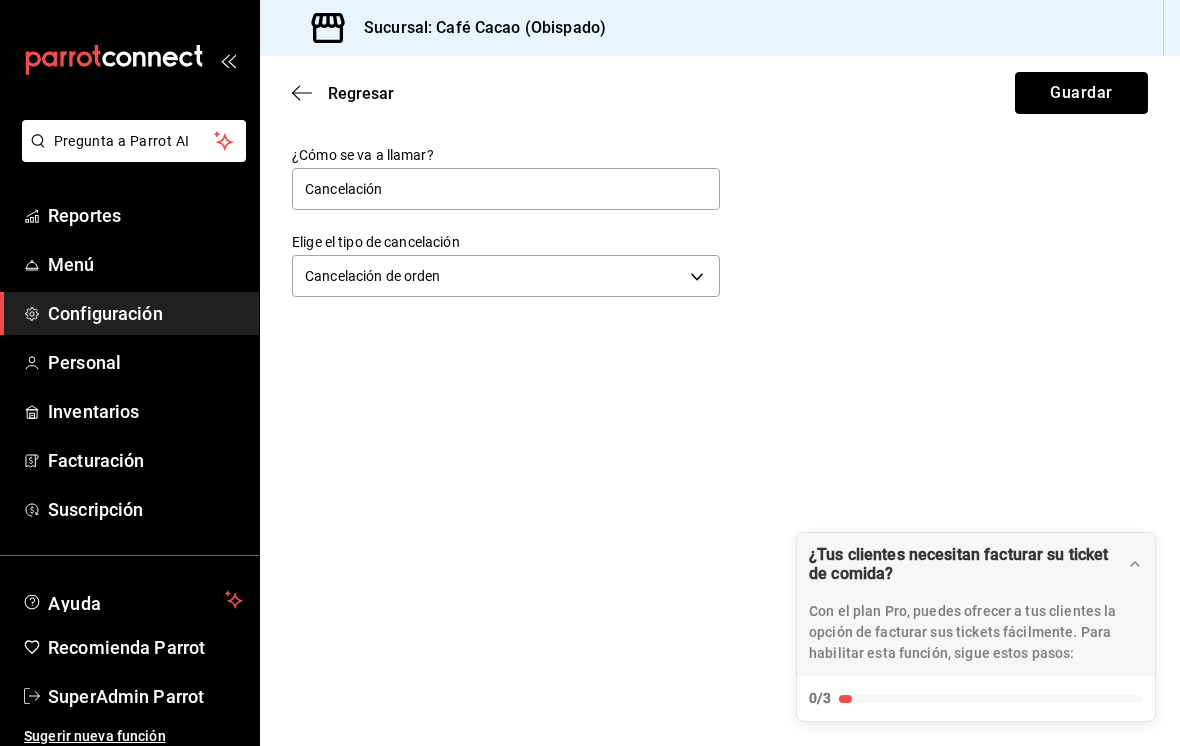 click on "Guardar" at bounding box center (1081, 93) 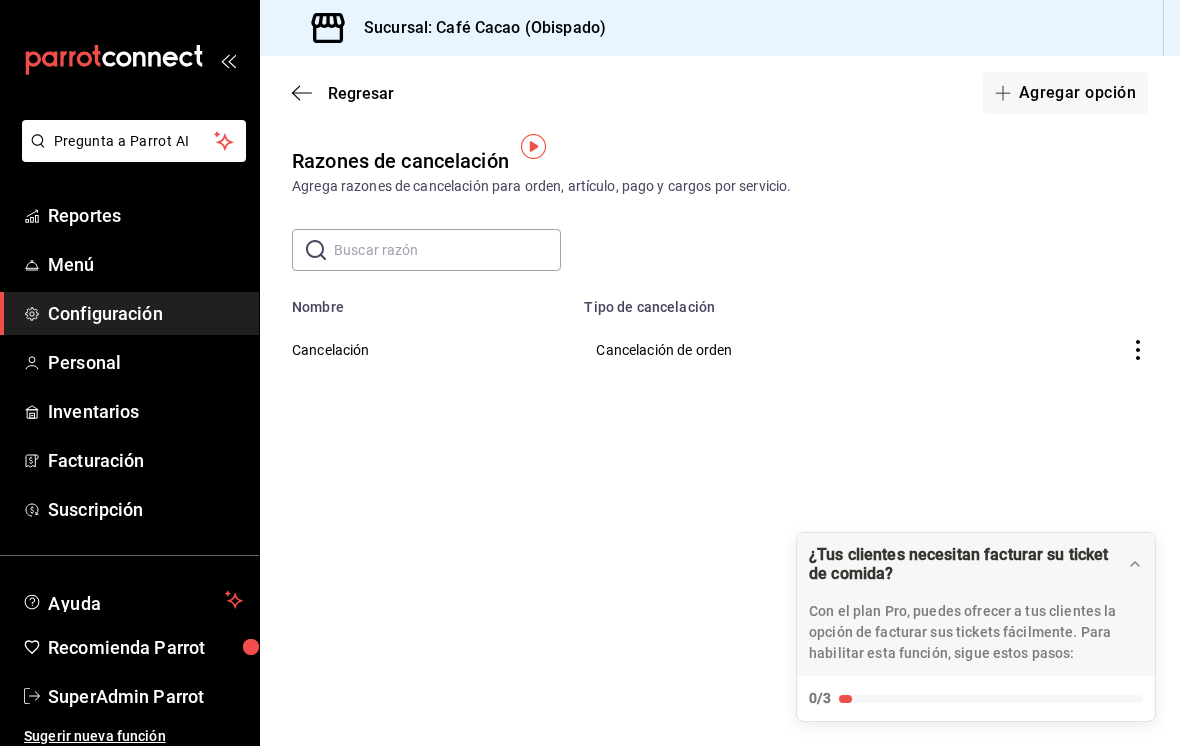 click 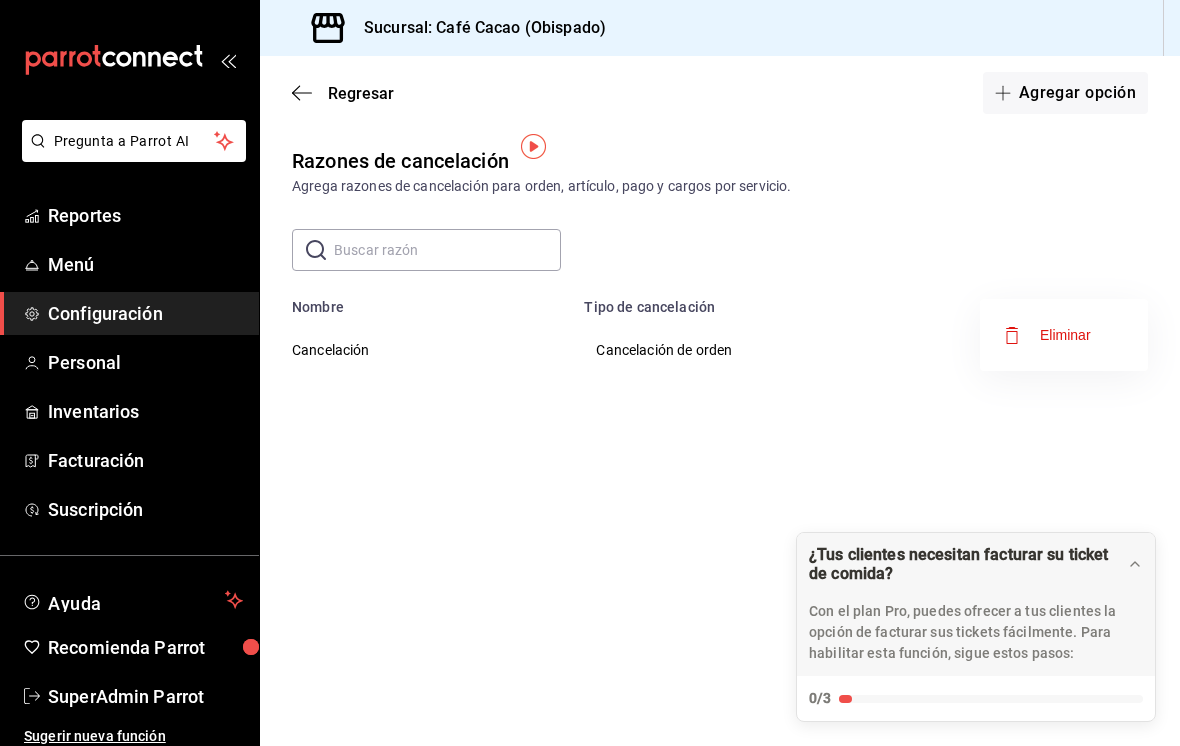 click at bounding box center (590, 373) 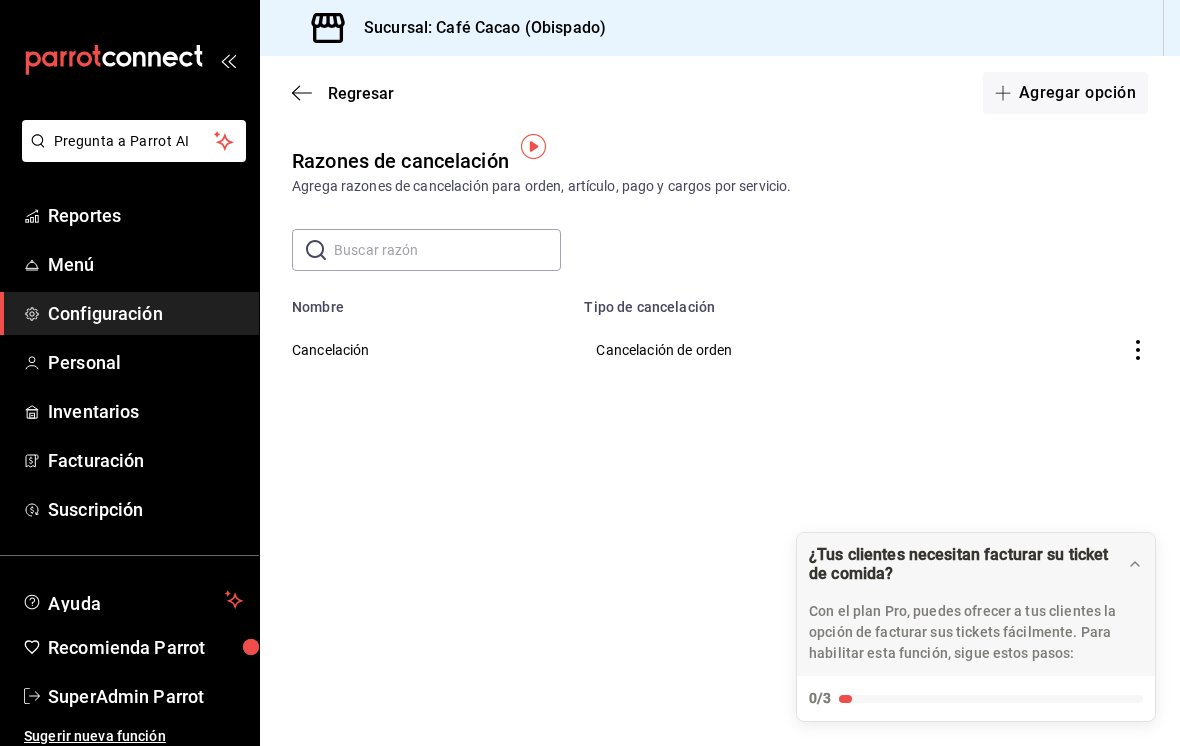 click 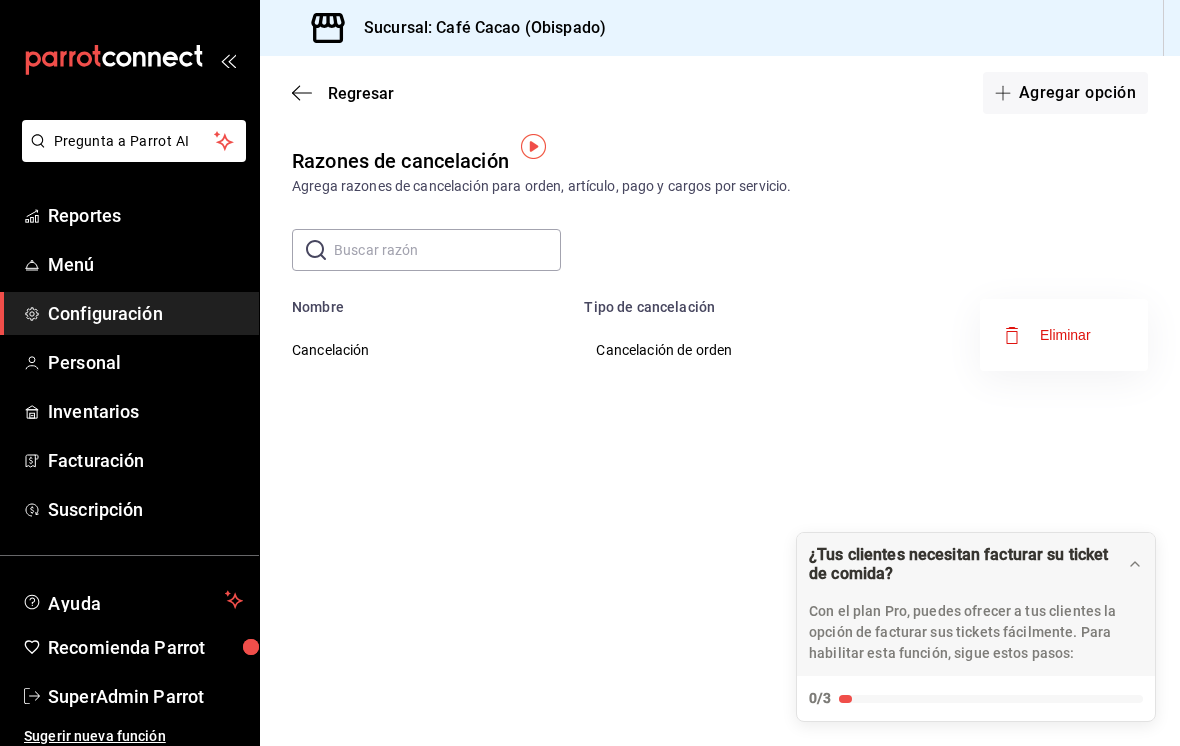 click at bounding box center [590, 373] 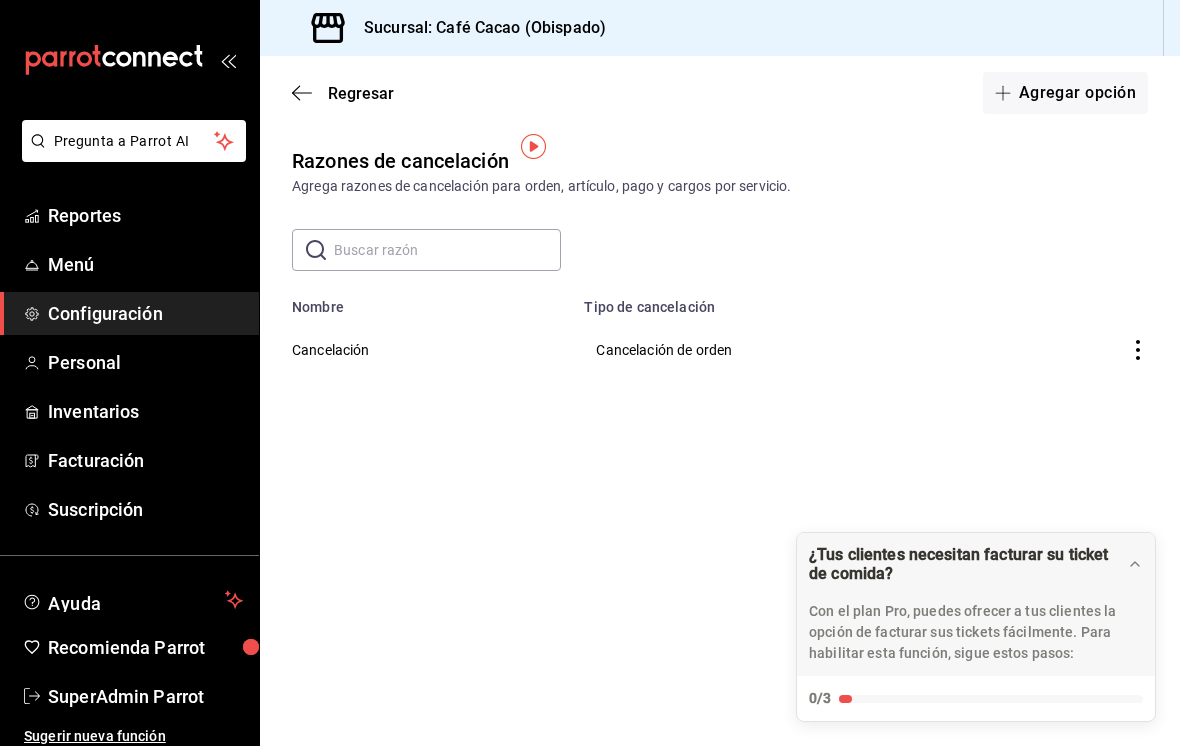 click on "Agregar opción" at bounding box center (1065, 93) 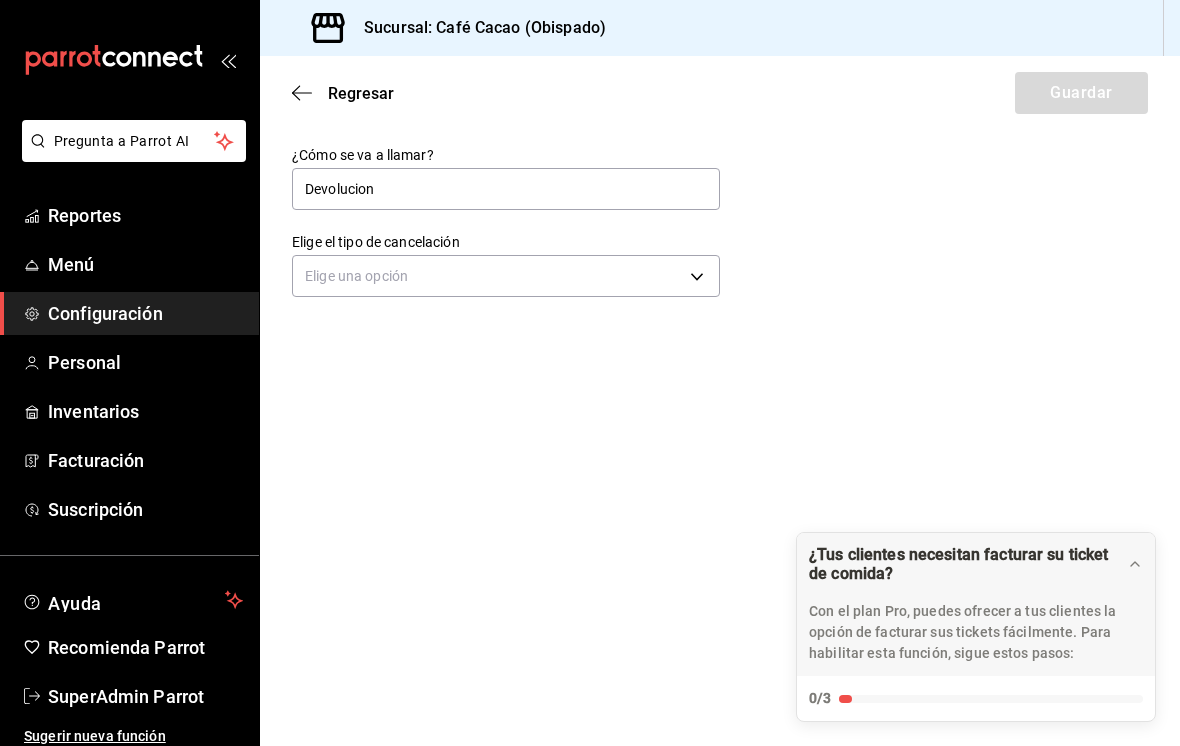 type on "Devolucion" 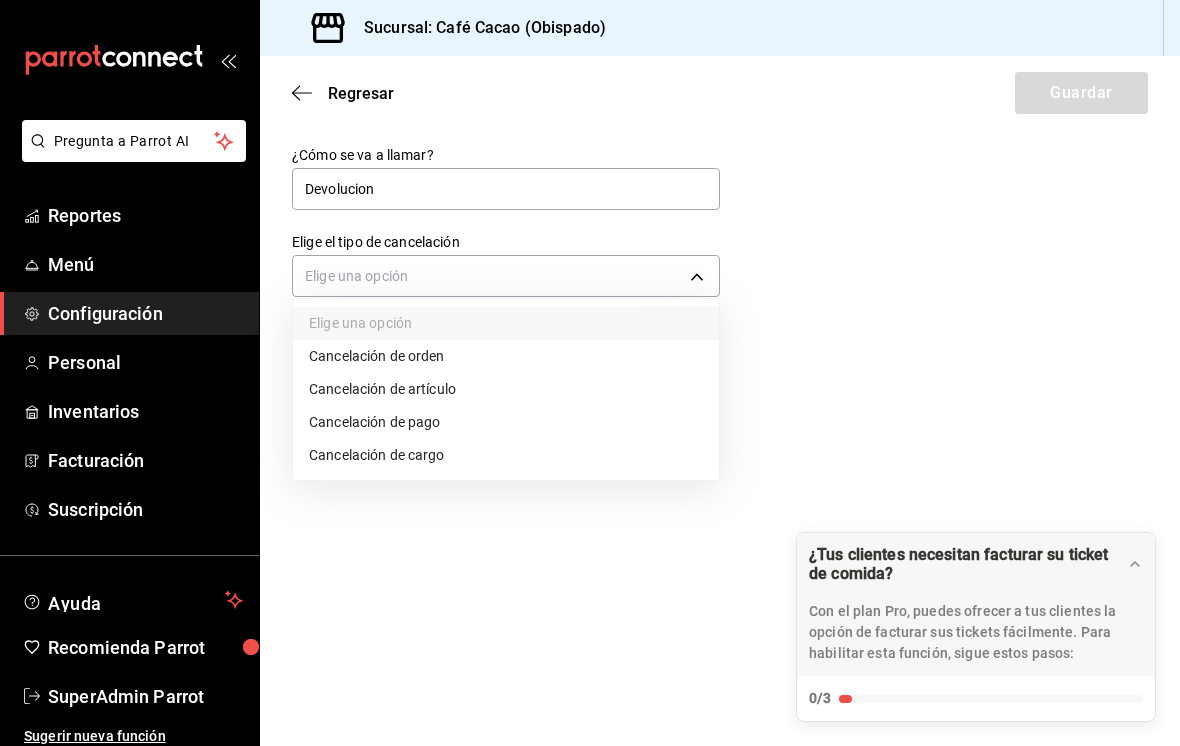 click on "Cancelación de artículo" at bounding box center [506, 389] 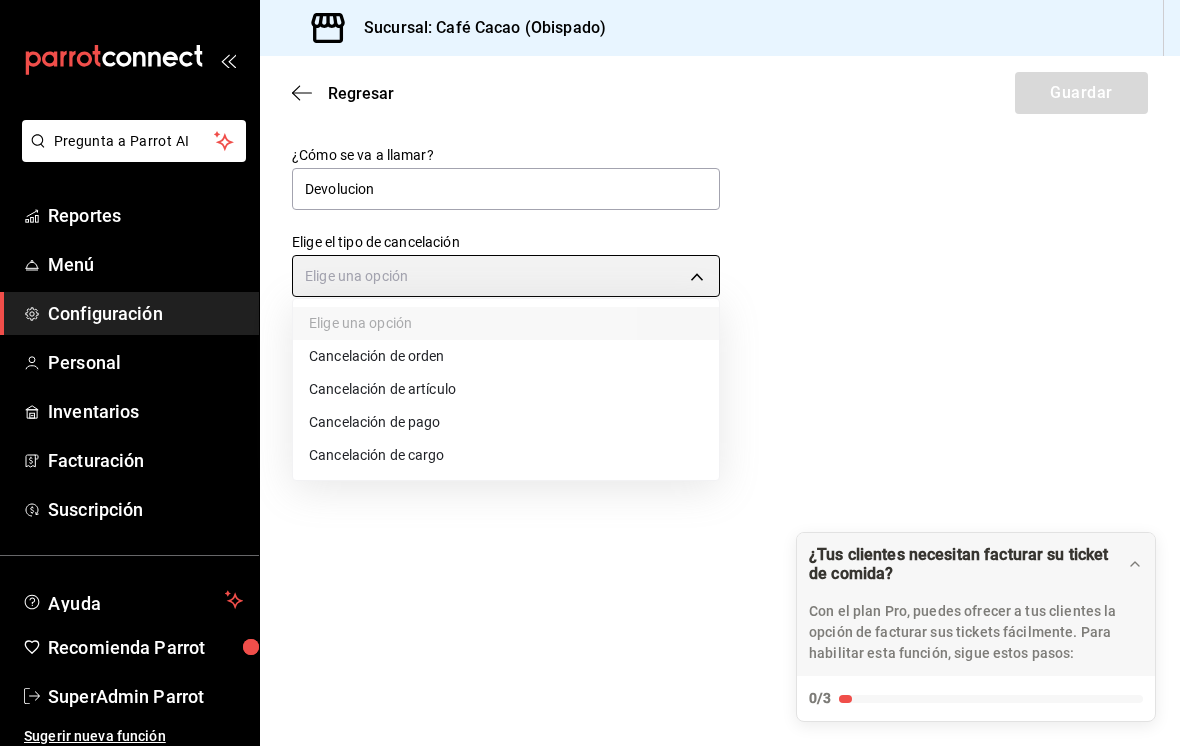 type on "ORDER_ITEM" 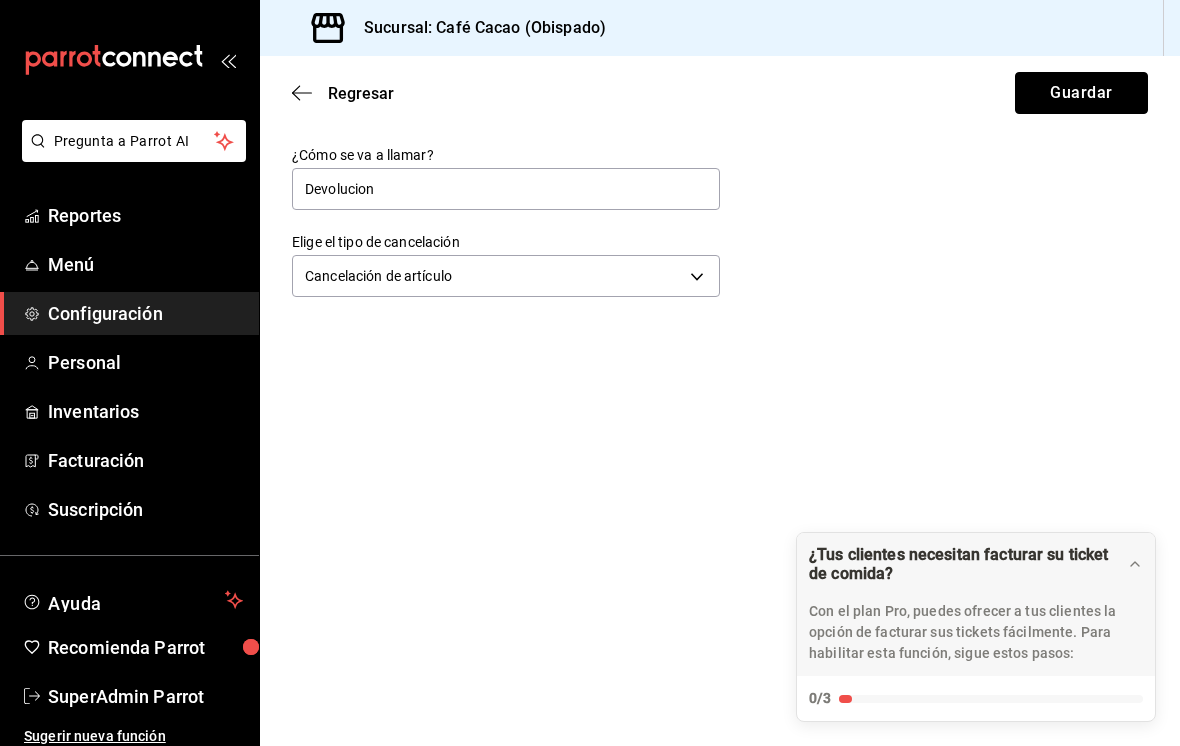 click on "Guardar" at bounding box center [1081, 93] 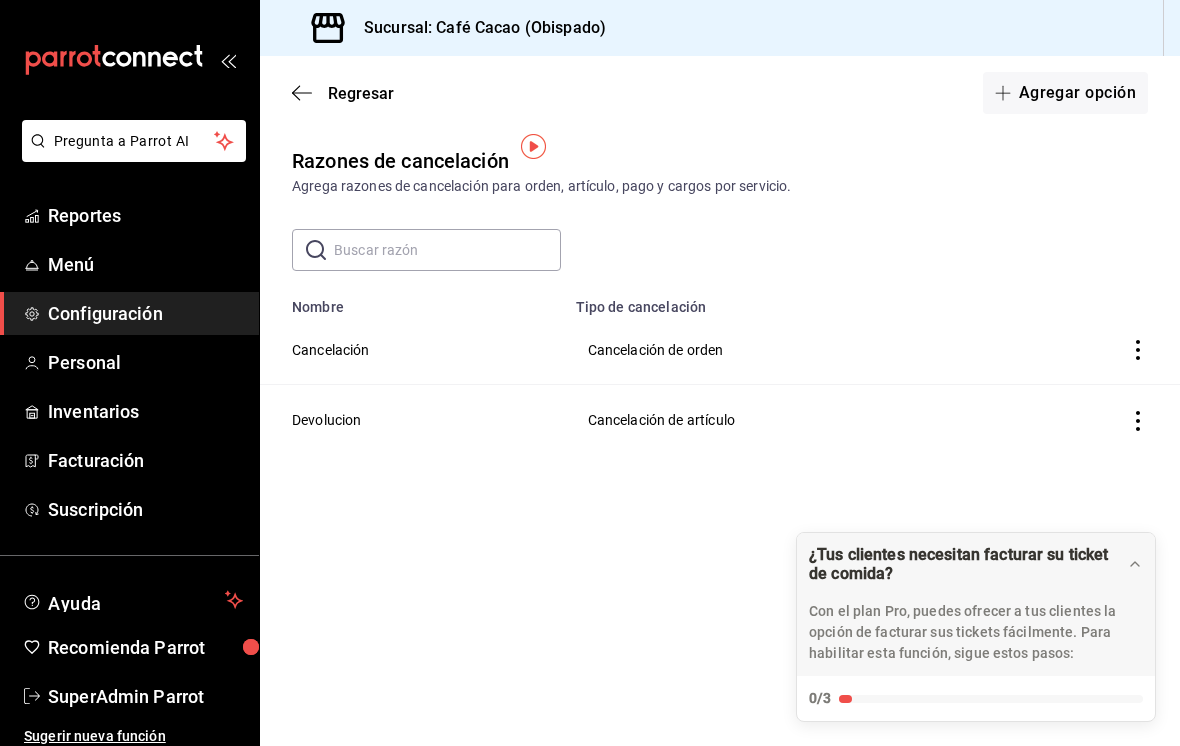 click on "Personal" at bounding box center (129, 362) 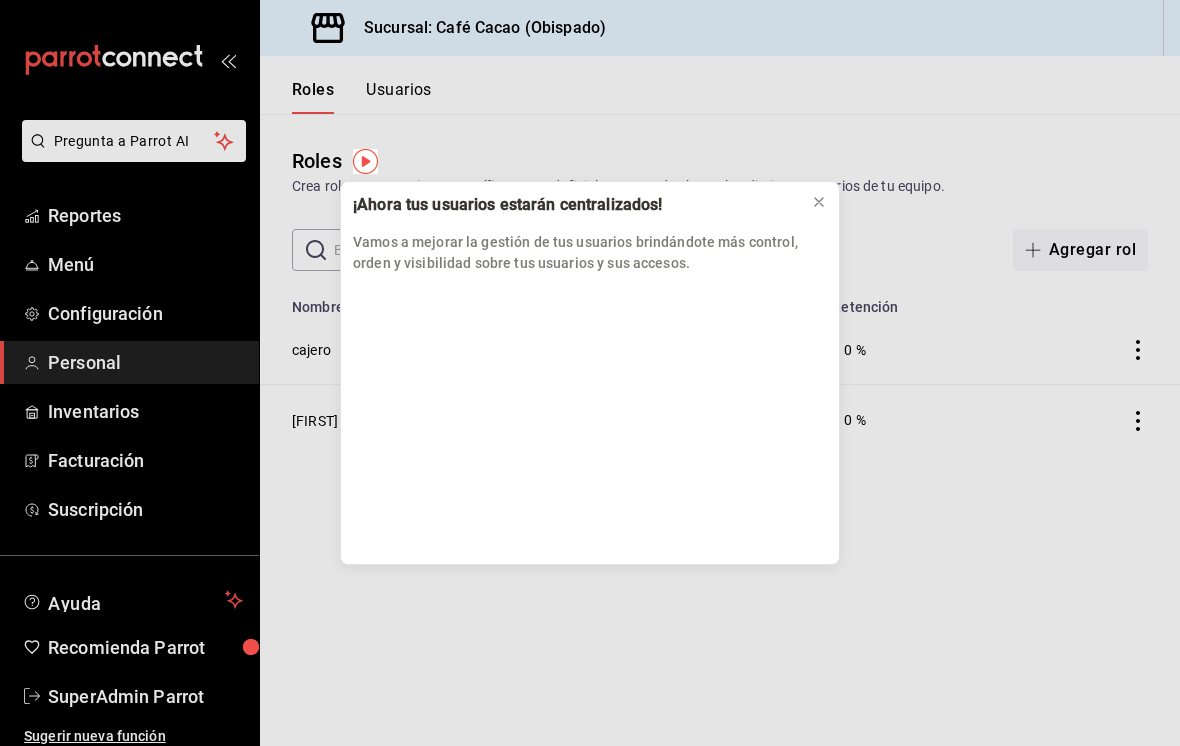 click at bounding box center (819, 202) 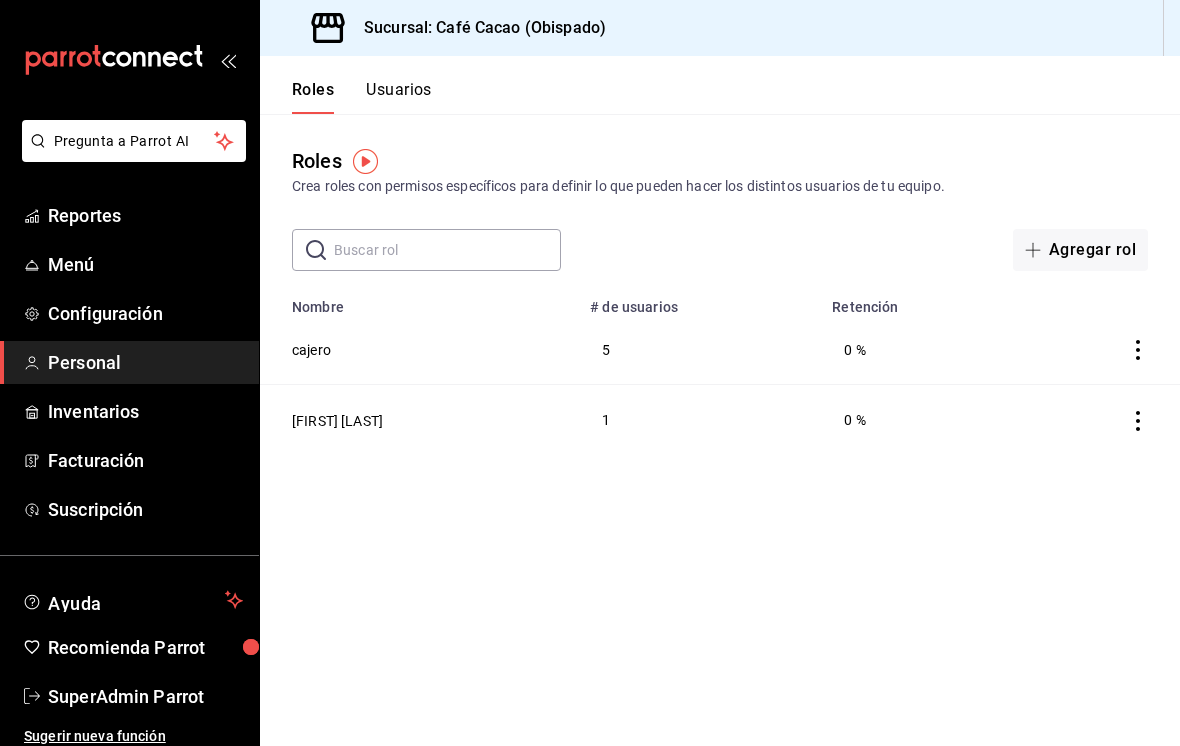 click on "Usuarios" at bounding box center (399, 97) 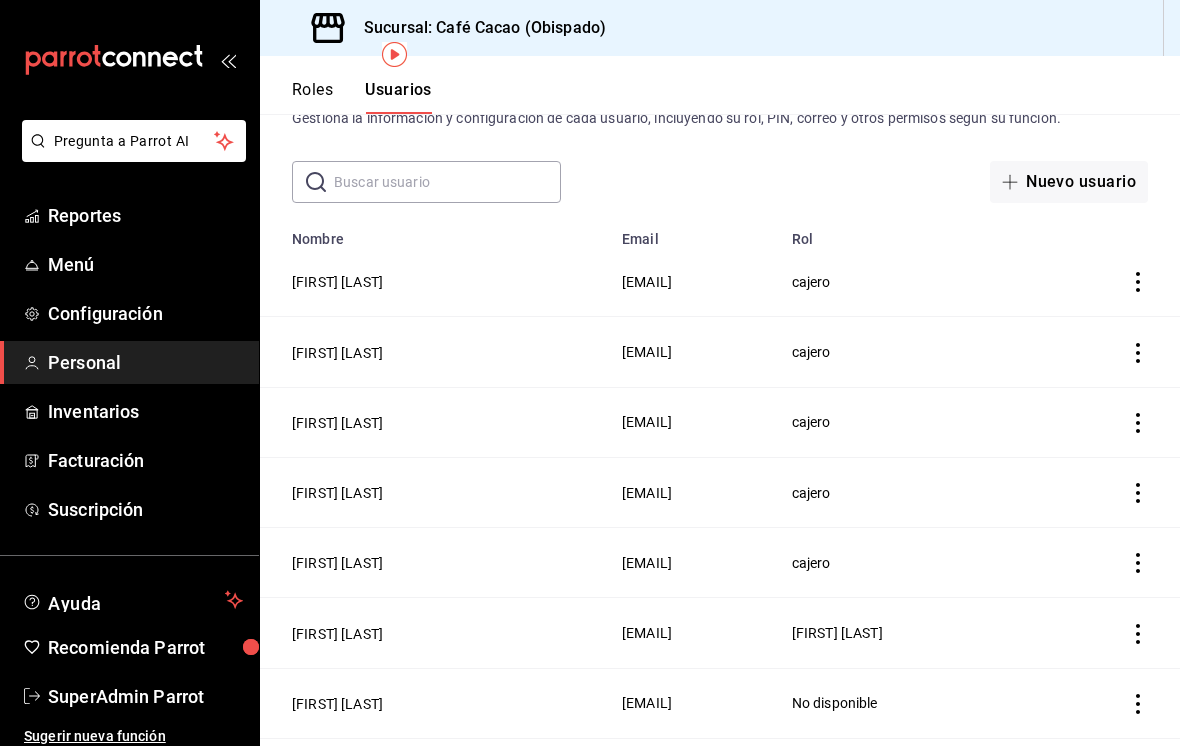 scroll, scrollTop: 165, scrollLeft: 0, axis: vertical 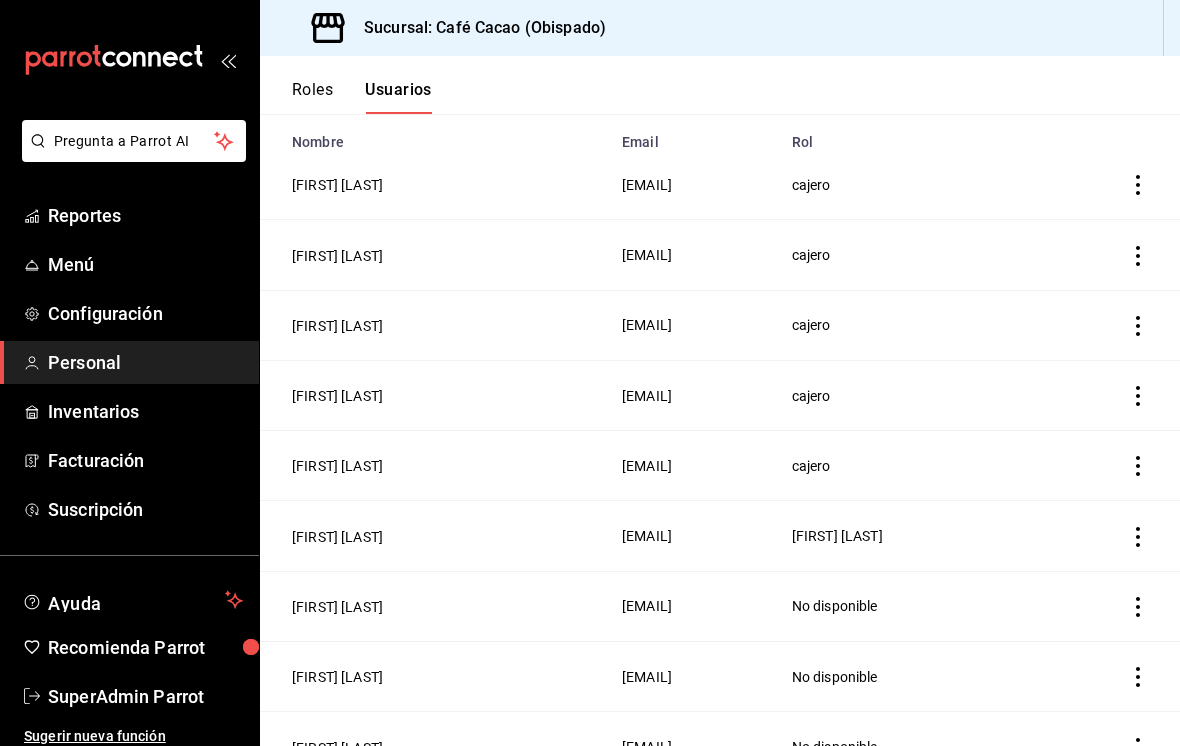 click on "[FIRST] [LAST]" at bounding box center [337, 537] 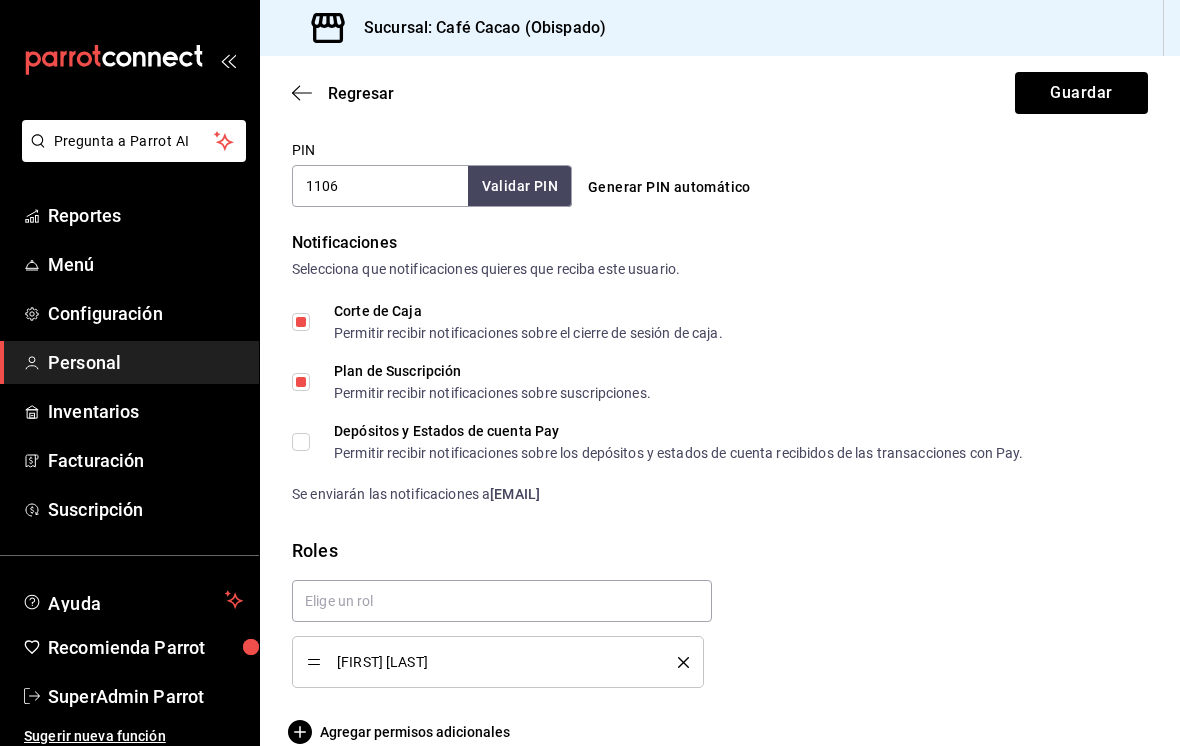 scroll, scrollTop: 932, scrollLeft: 0, axis: vertical 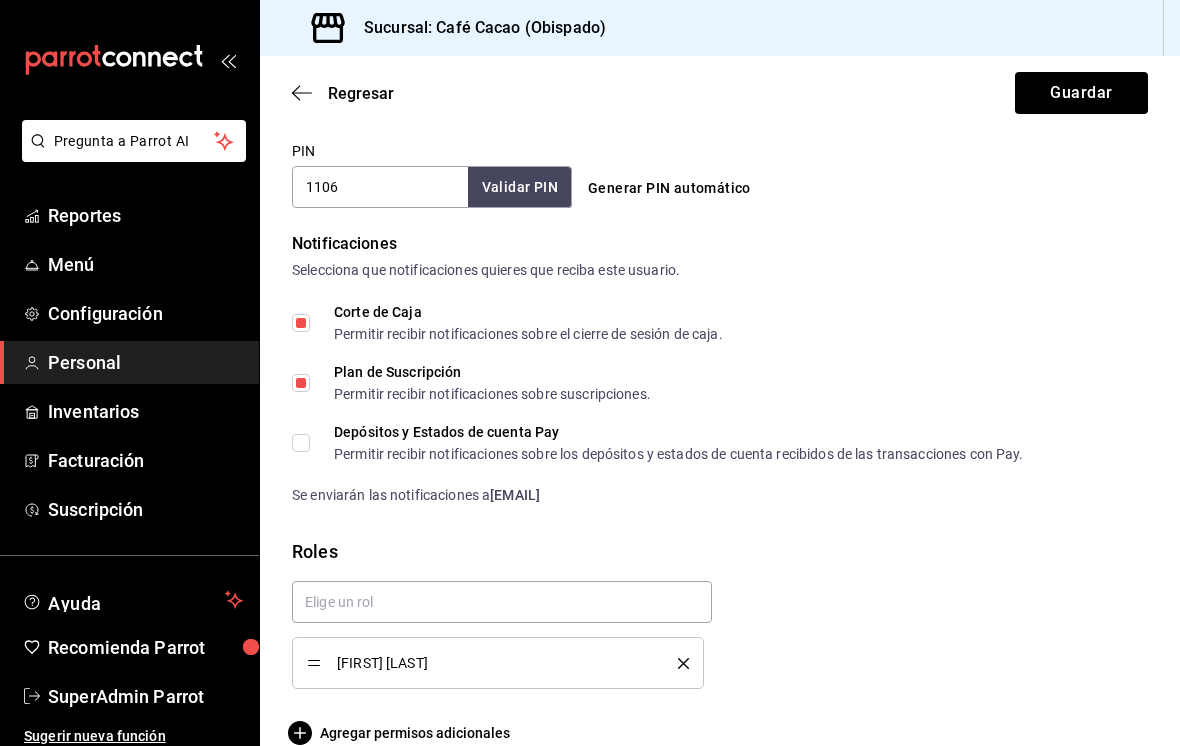 click on "Regresar Guardar" at bounding box center (720, 93) 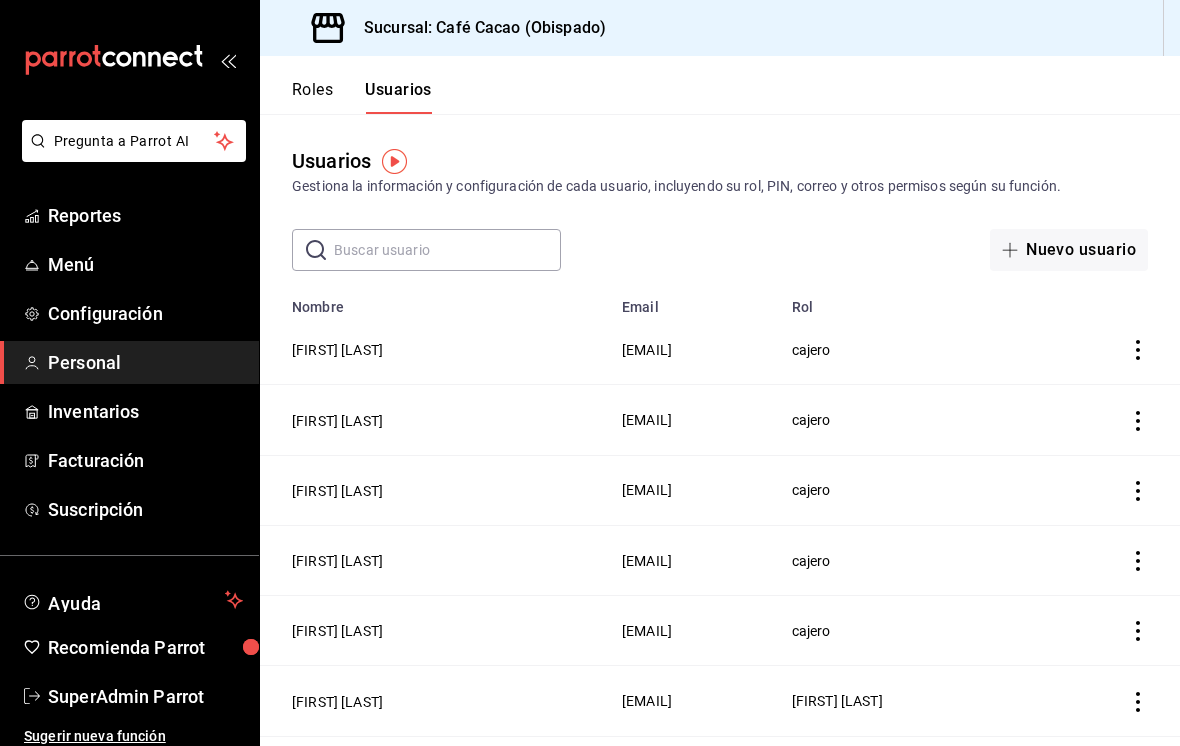 click on "Personal" at bounding box center (145, 362) 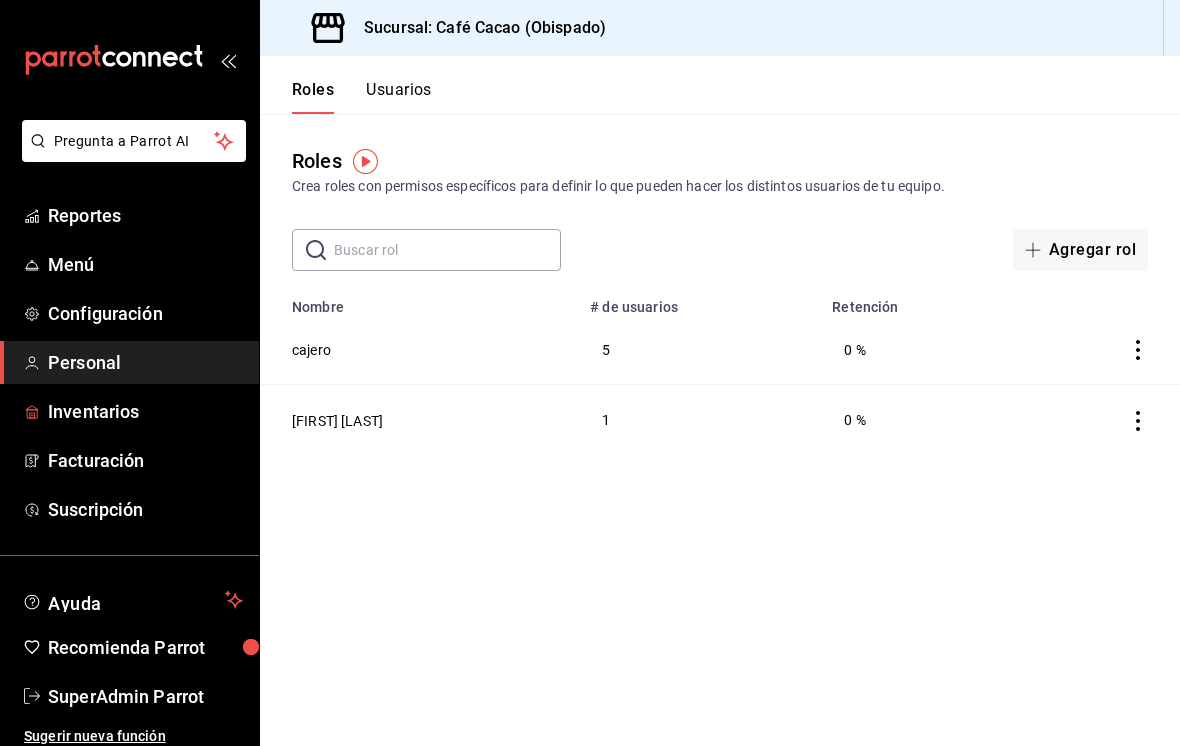 click on "Inventarios" at bounding box center (145, 411) 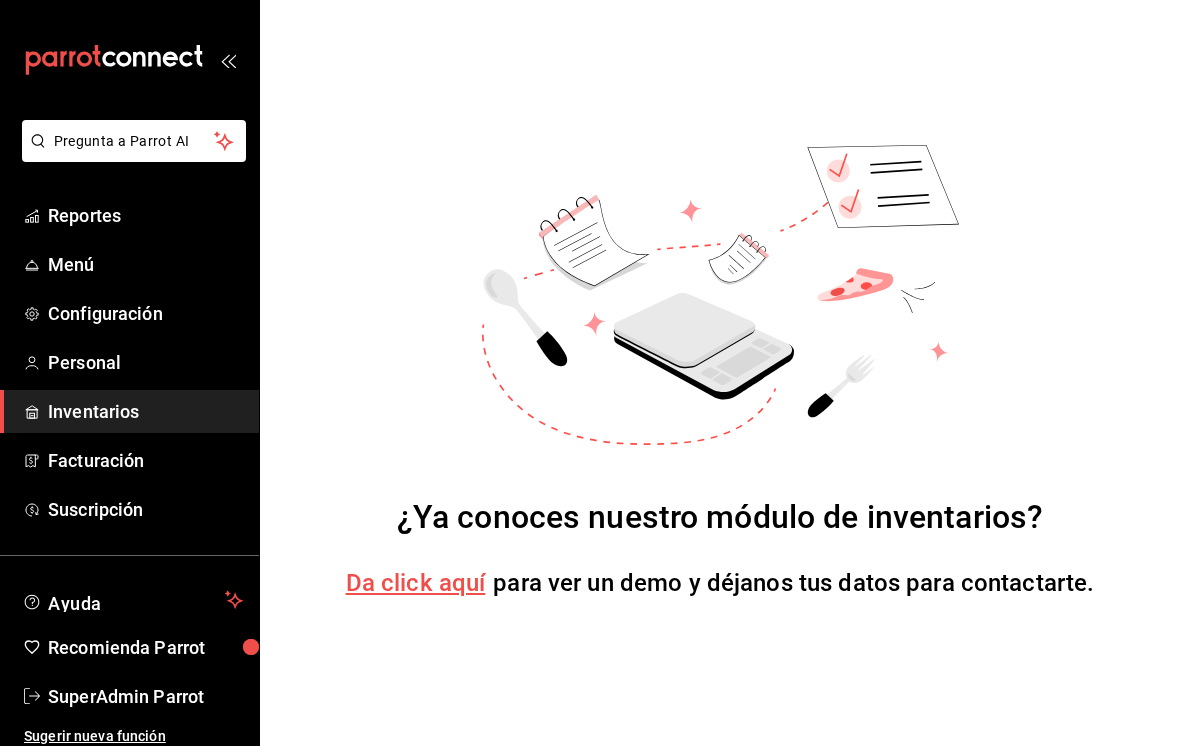 click on "Da click aquí" at bounding box center (416, 583) 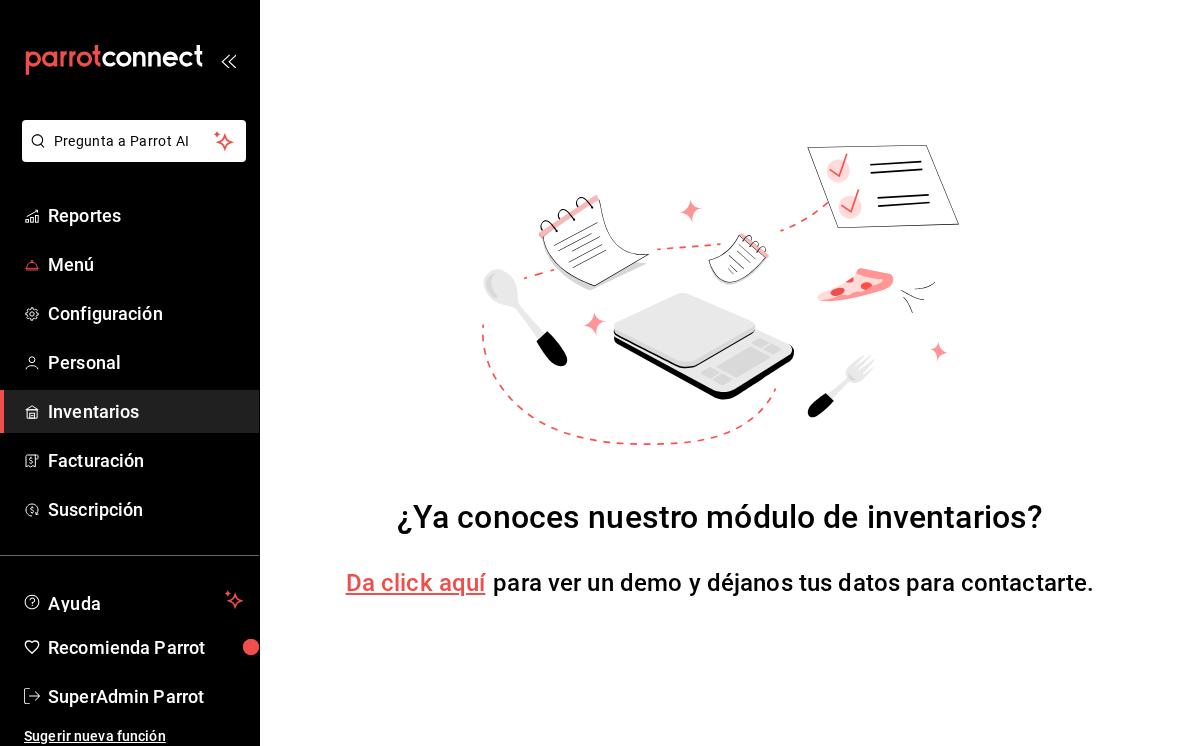 click on "Menú" at bounding box center [145, 264] 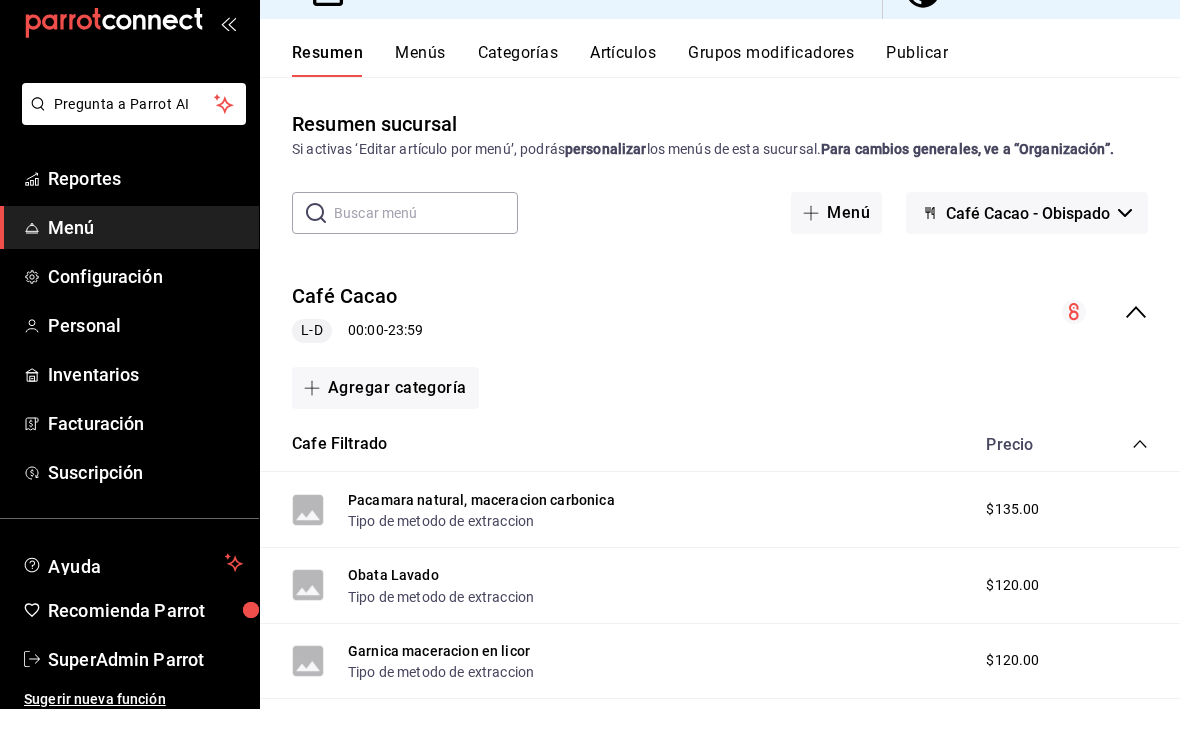 scroll, scrollTop: 0, scrollLeft: 0, axis: both 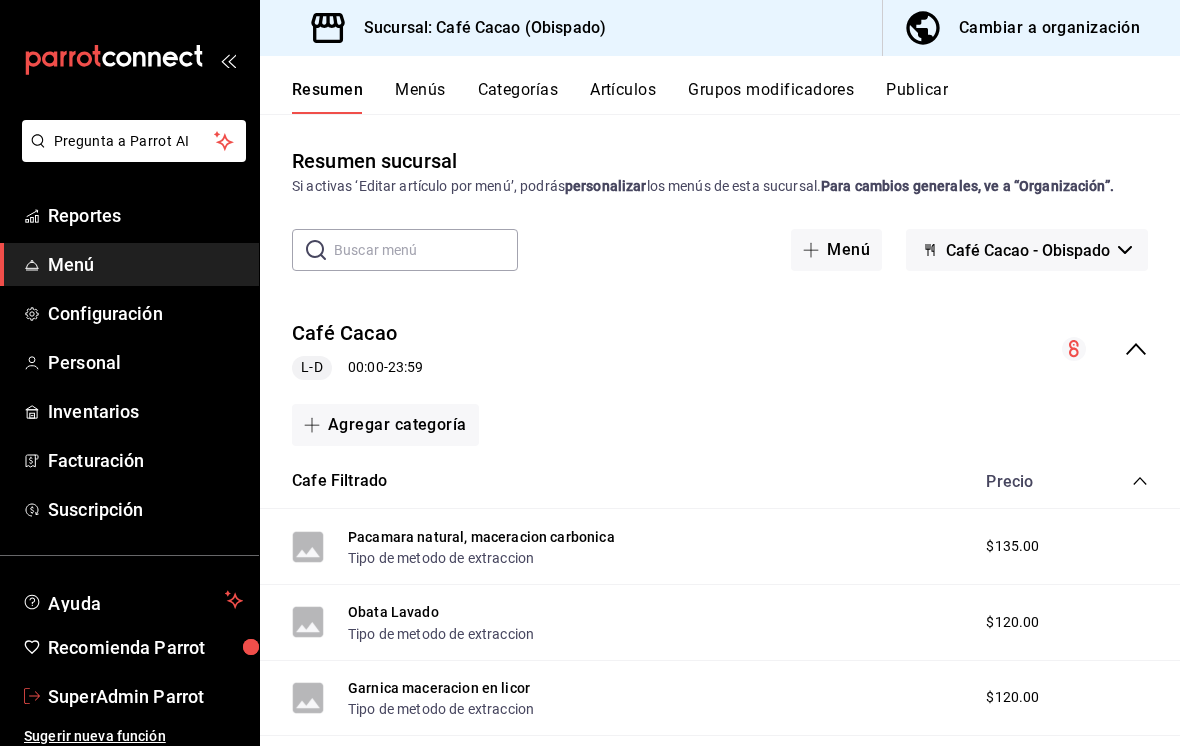 click on "SuperAdmin Parrot" at bounding box center [145, 696] 